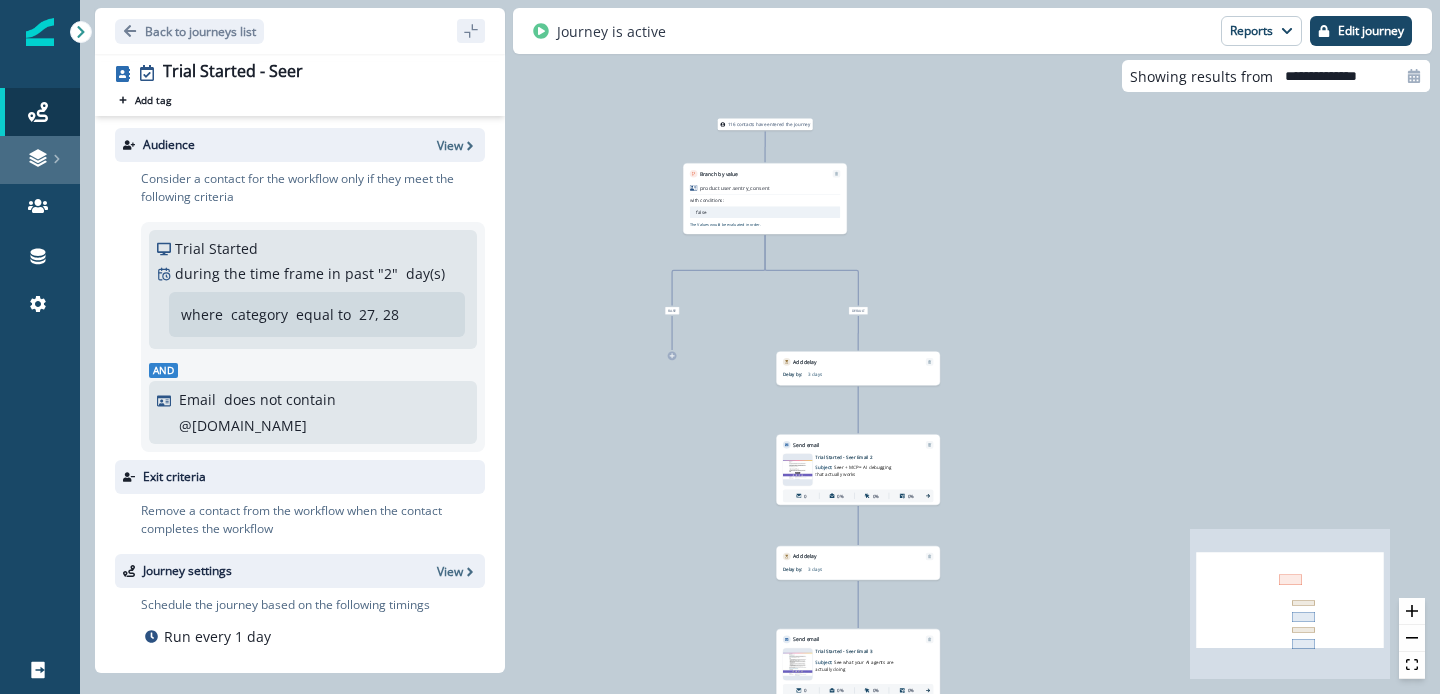 scroll, scrollTop: 0, scrollLeft: 0, axis: both 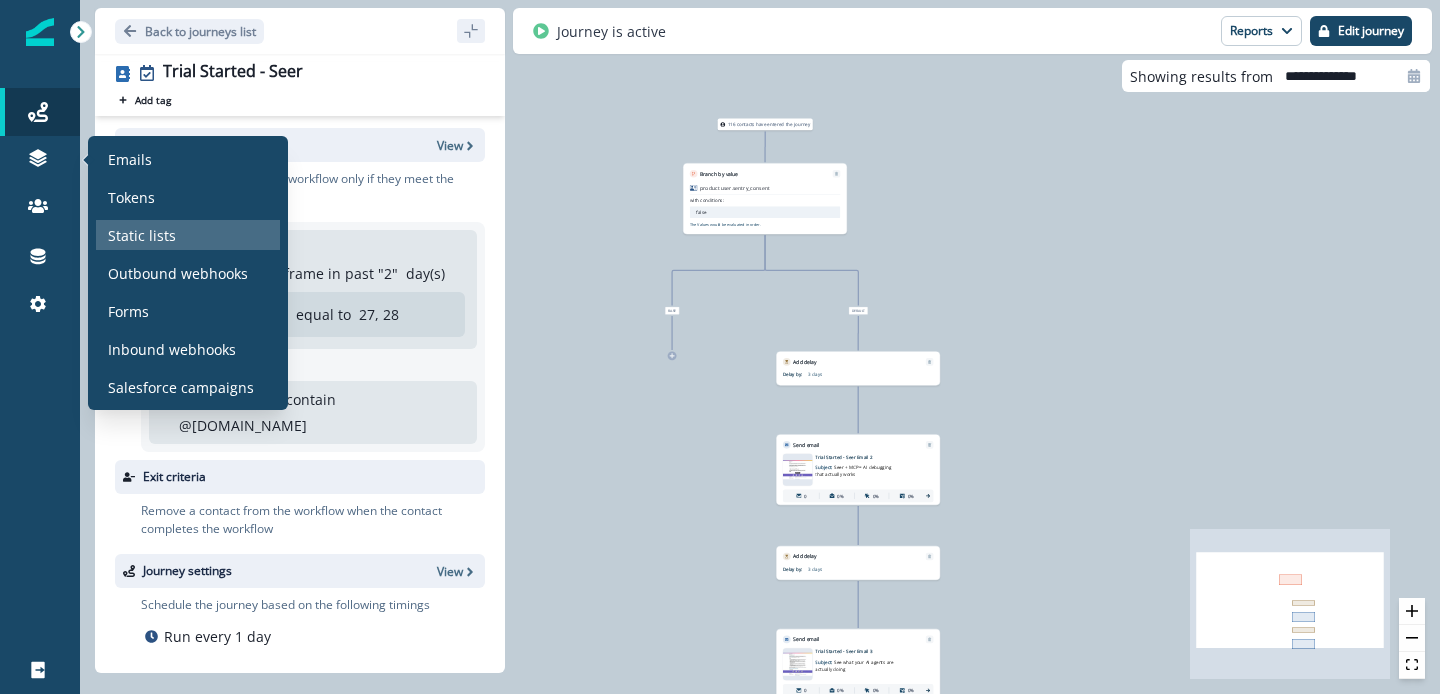 click on "Static lists" at bounding box center [188, 235] 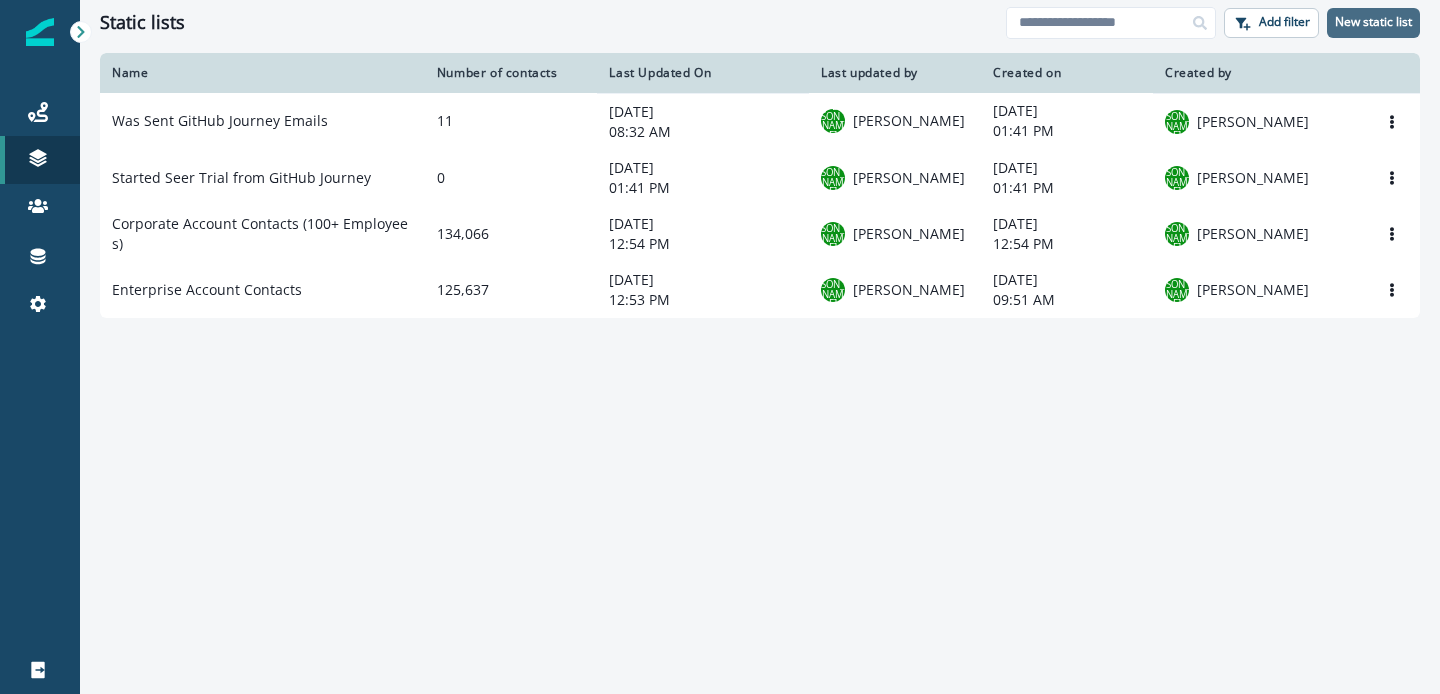 click on "New static list" at bounding box center [1373, 22] 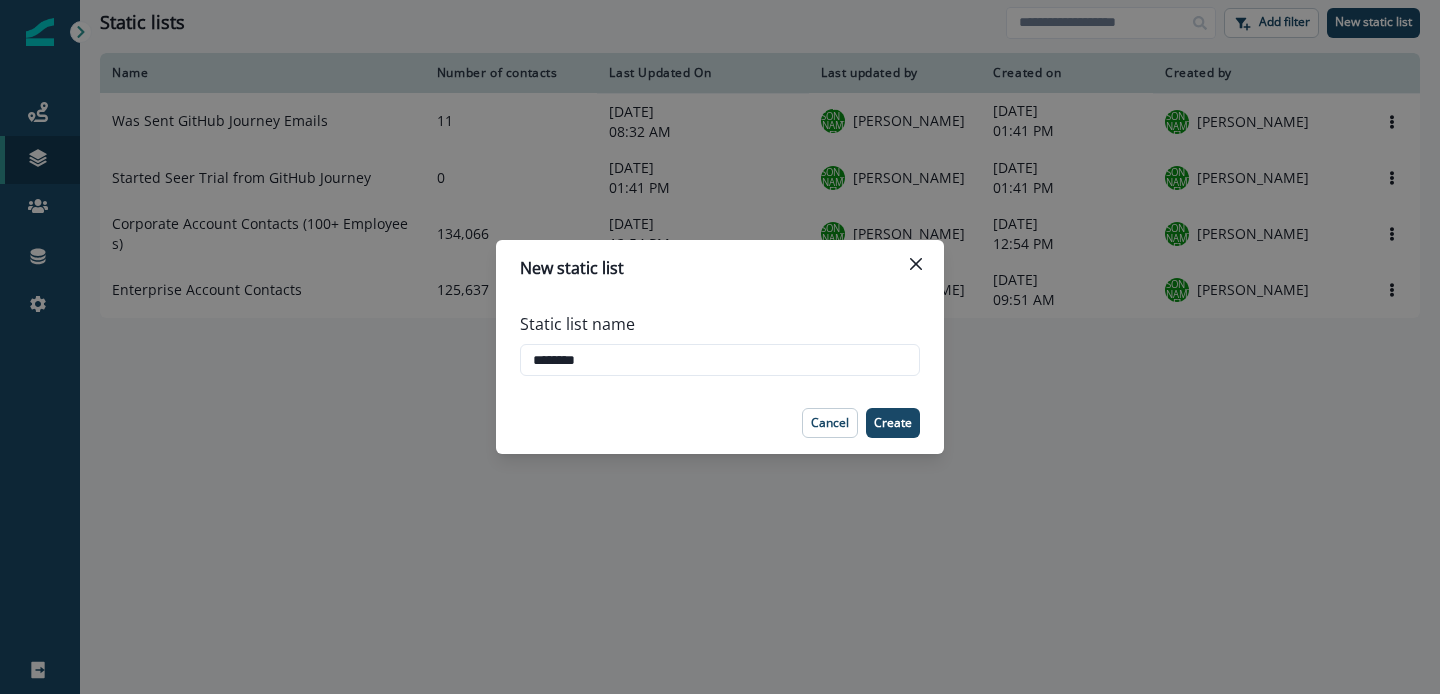 type on "*********" 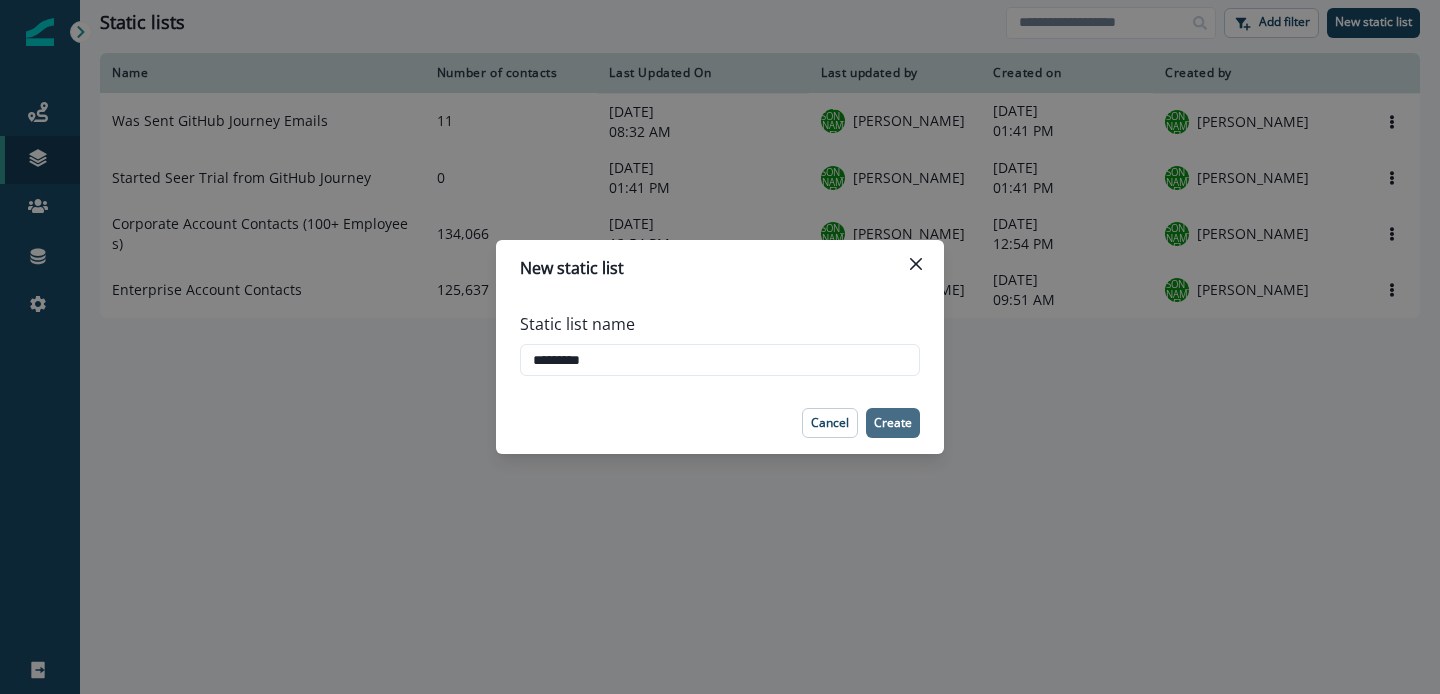 click on "Create" at bounding box center (893, 423) 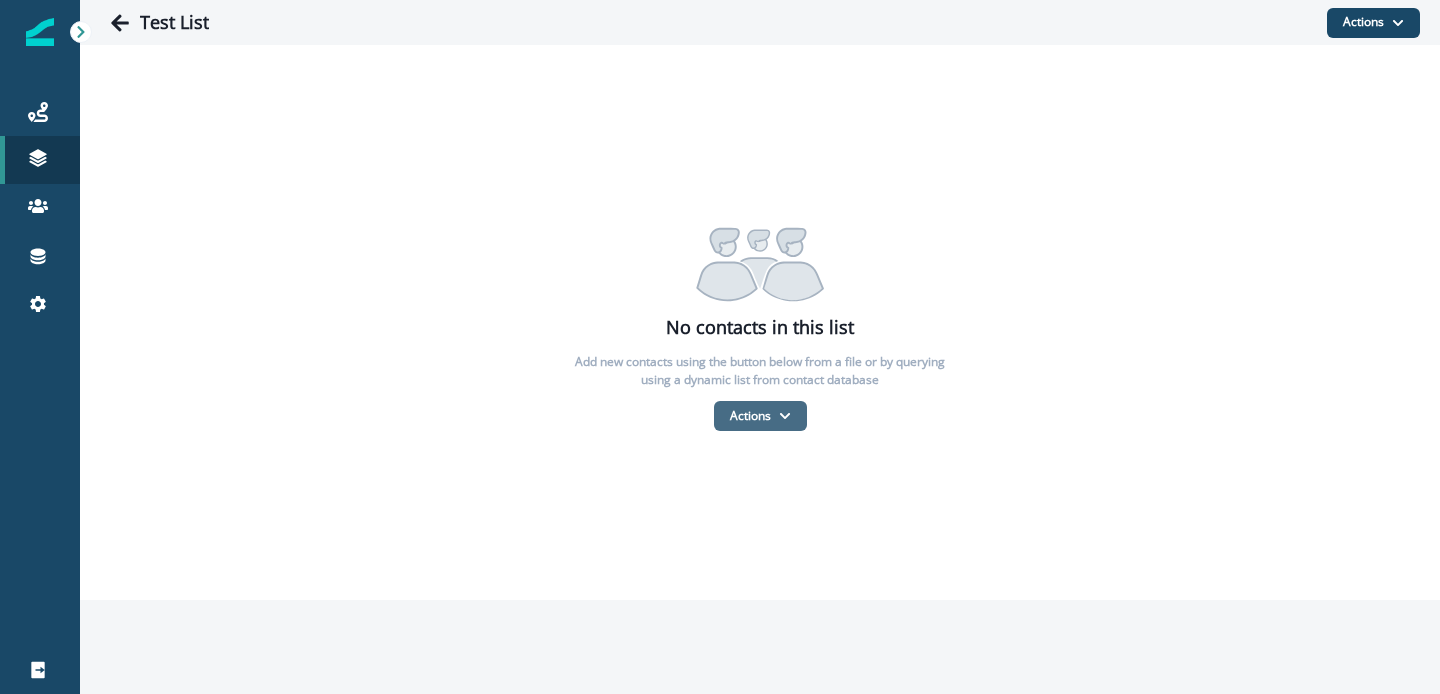 click on "Actions" at bounding box center [760, 416] 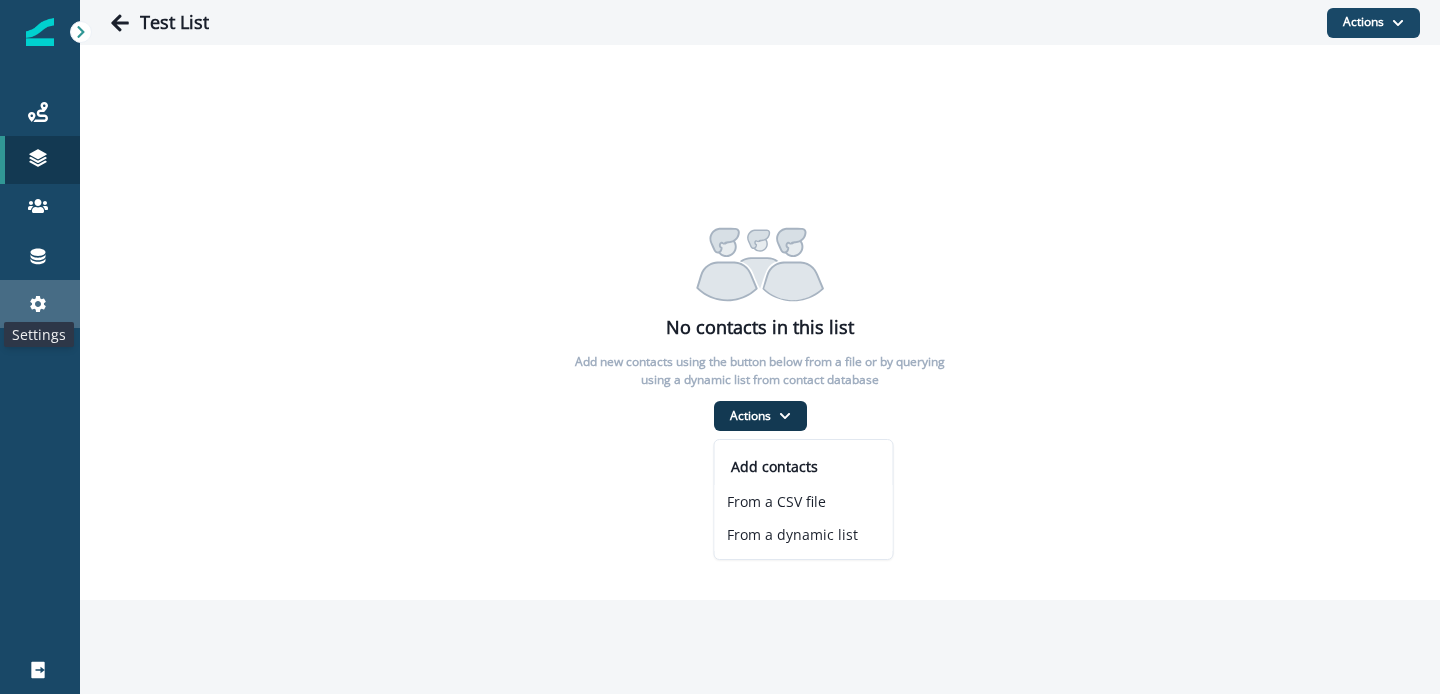 click 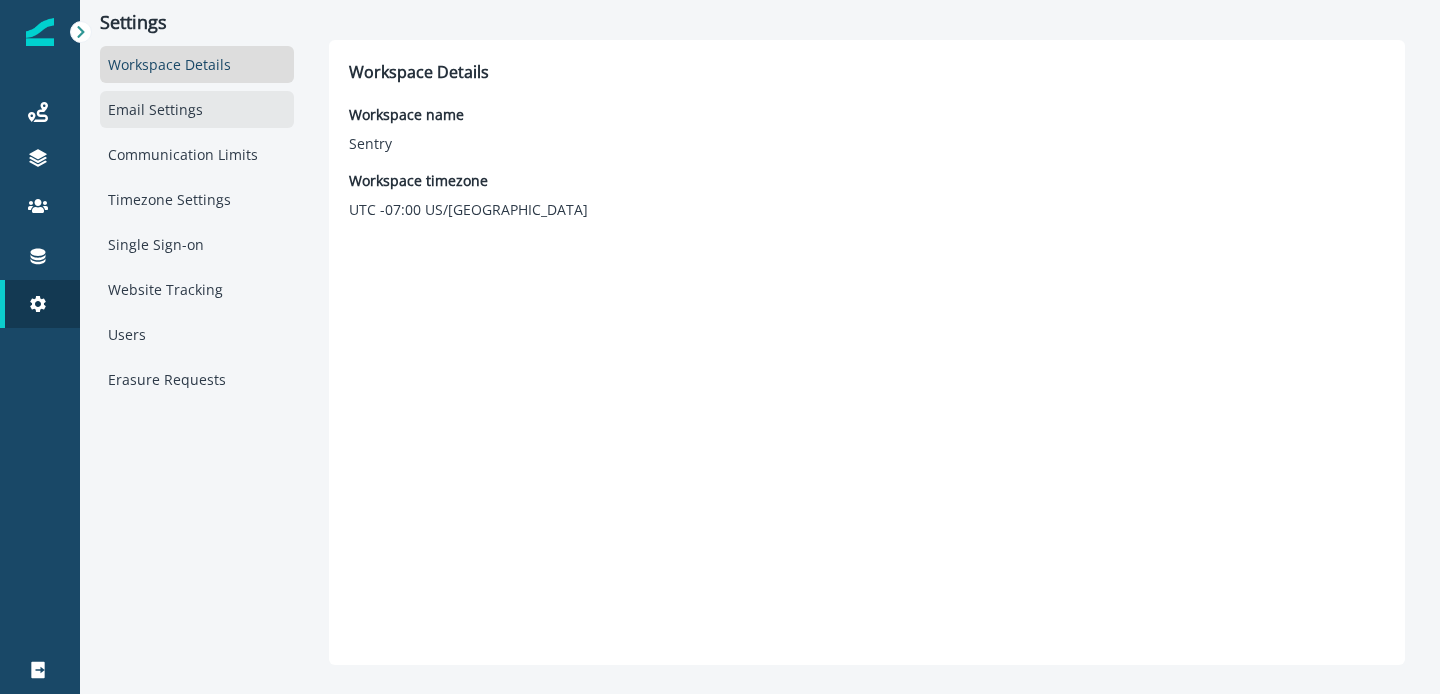 click on "Email Settings" at bounding box center (197, 109) 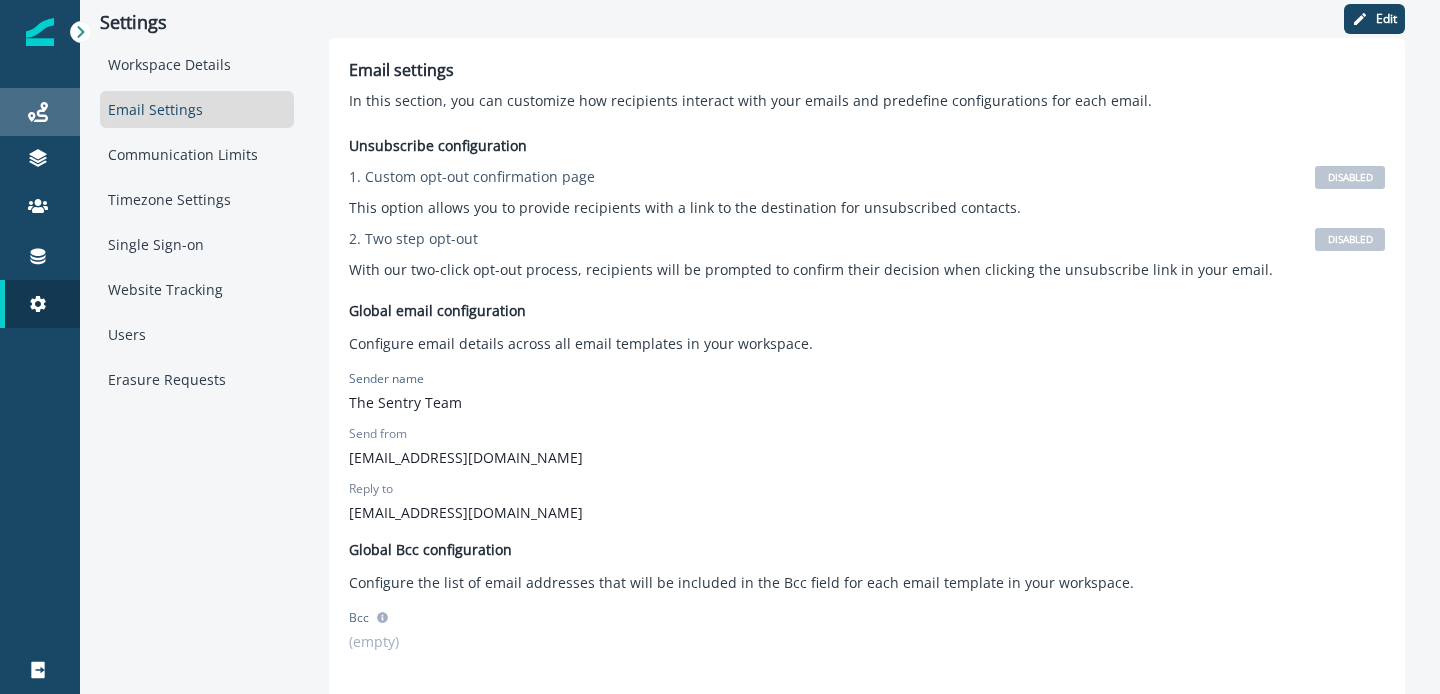 click on "Journeys" at bounding box center [40, 112] 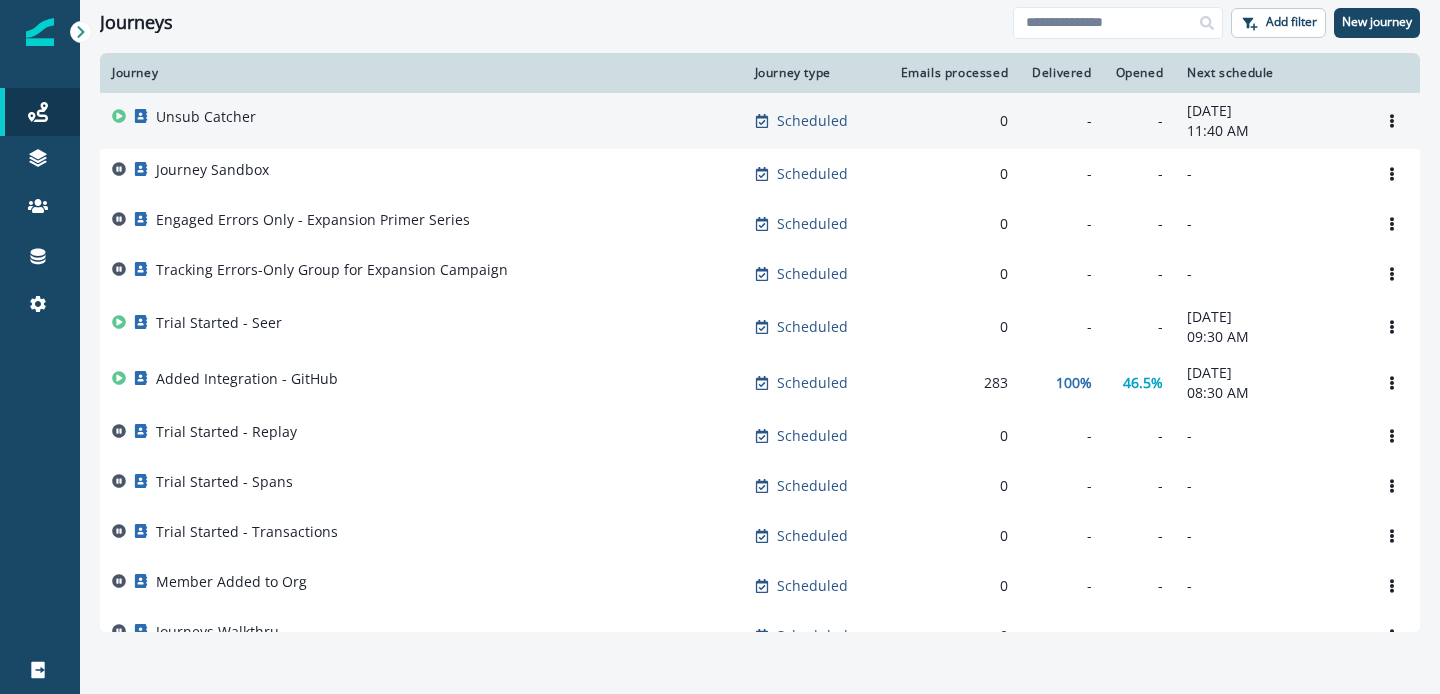 click on "Unsub Catcher" at bounding box center [206, 121] 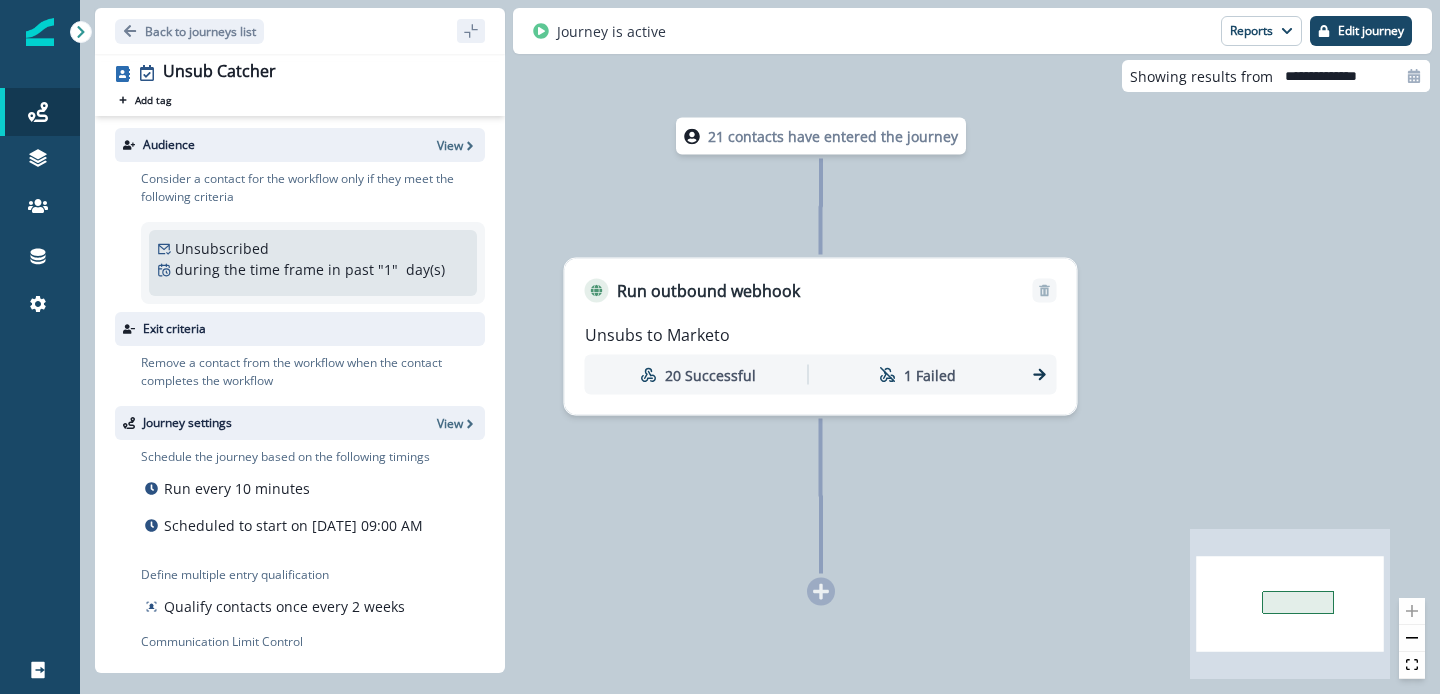 click at bounding box center (81, 32) 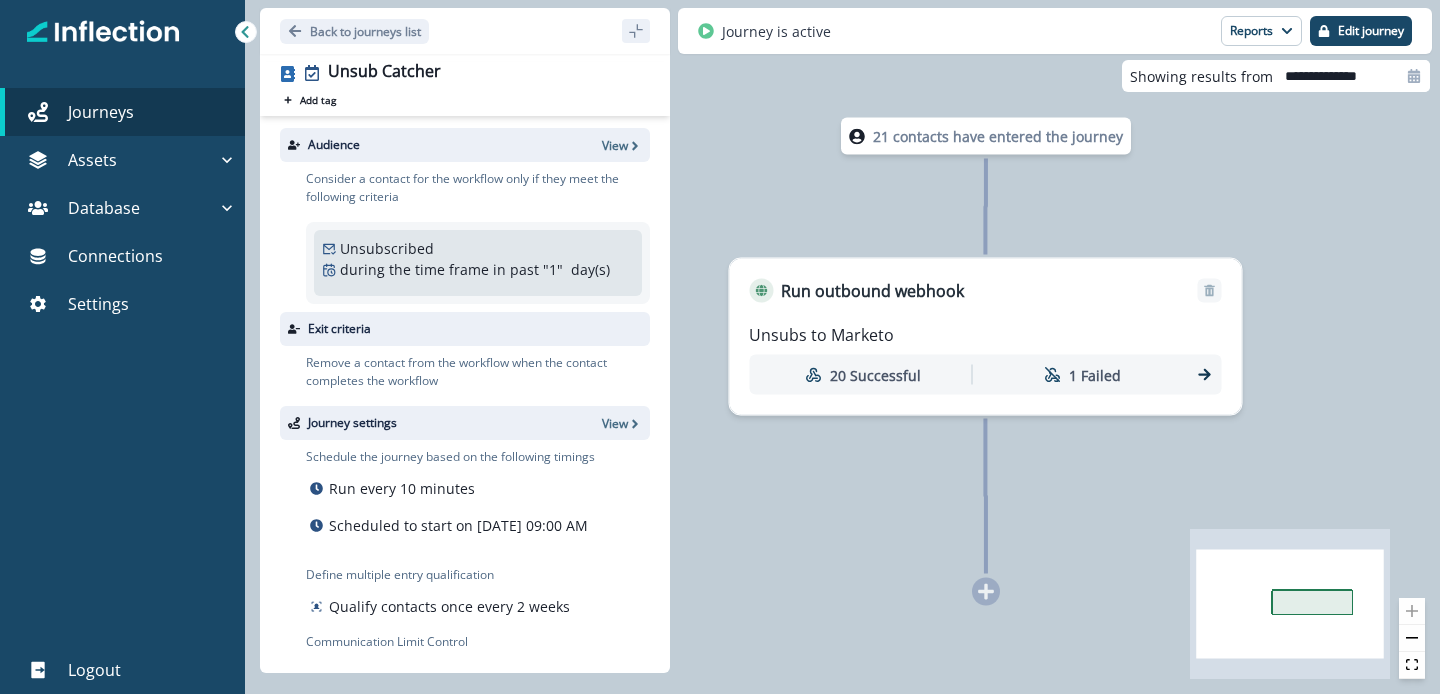 click 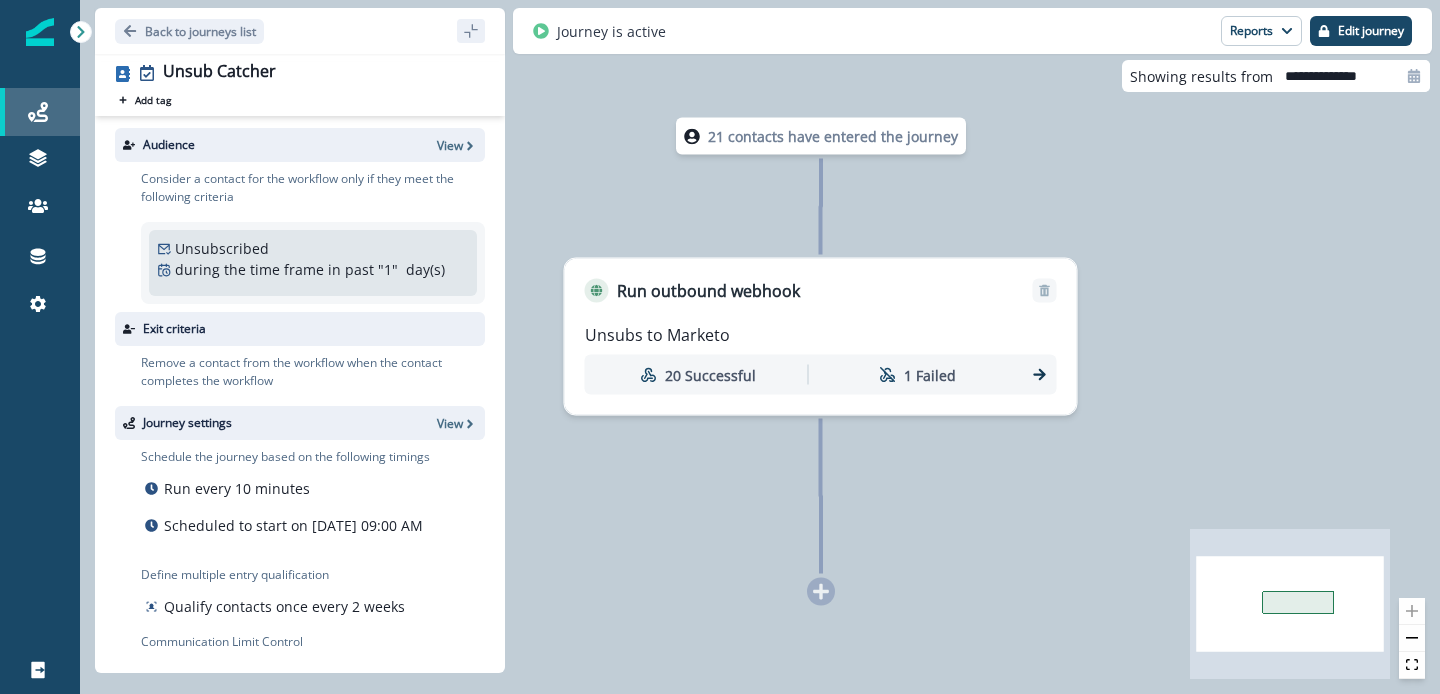 click on "Journeys" at bounding box center [40, 112] 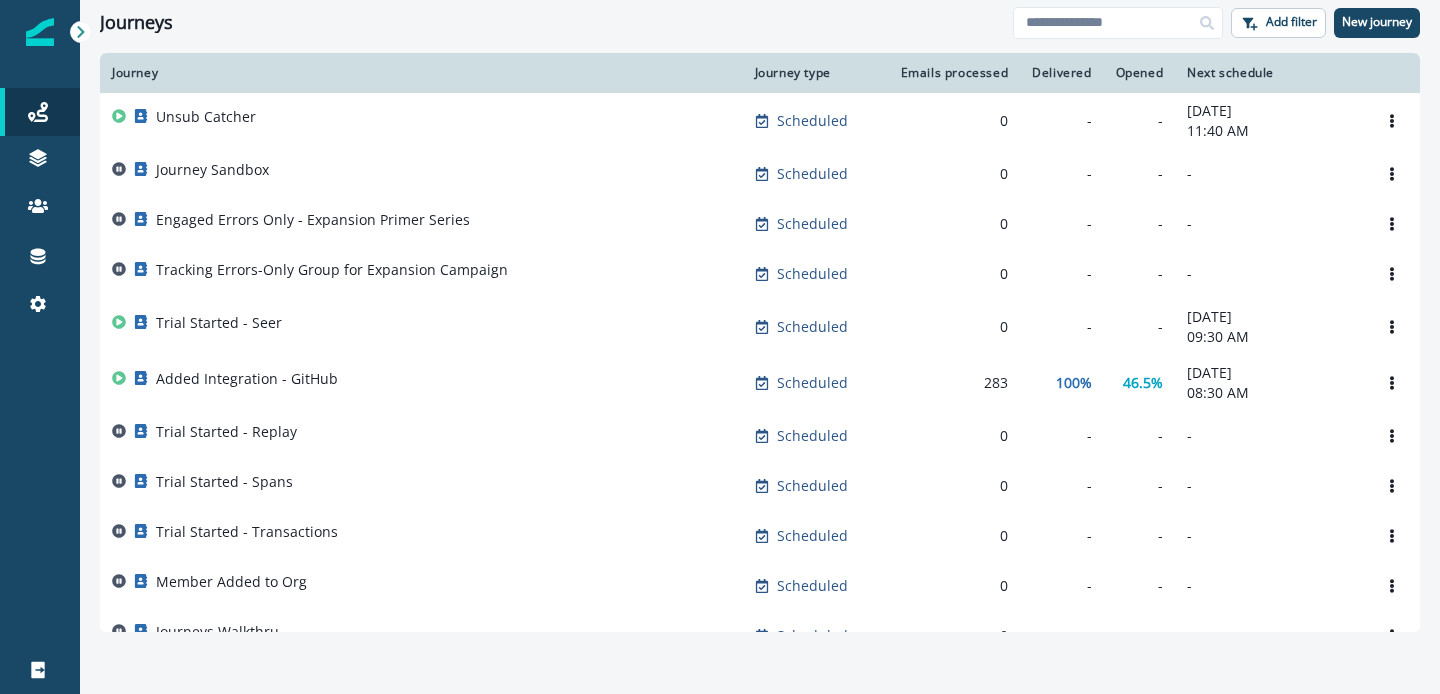 click on "Journeys" at bounding box center [556, 23] 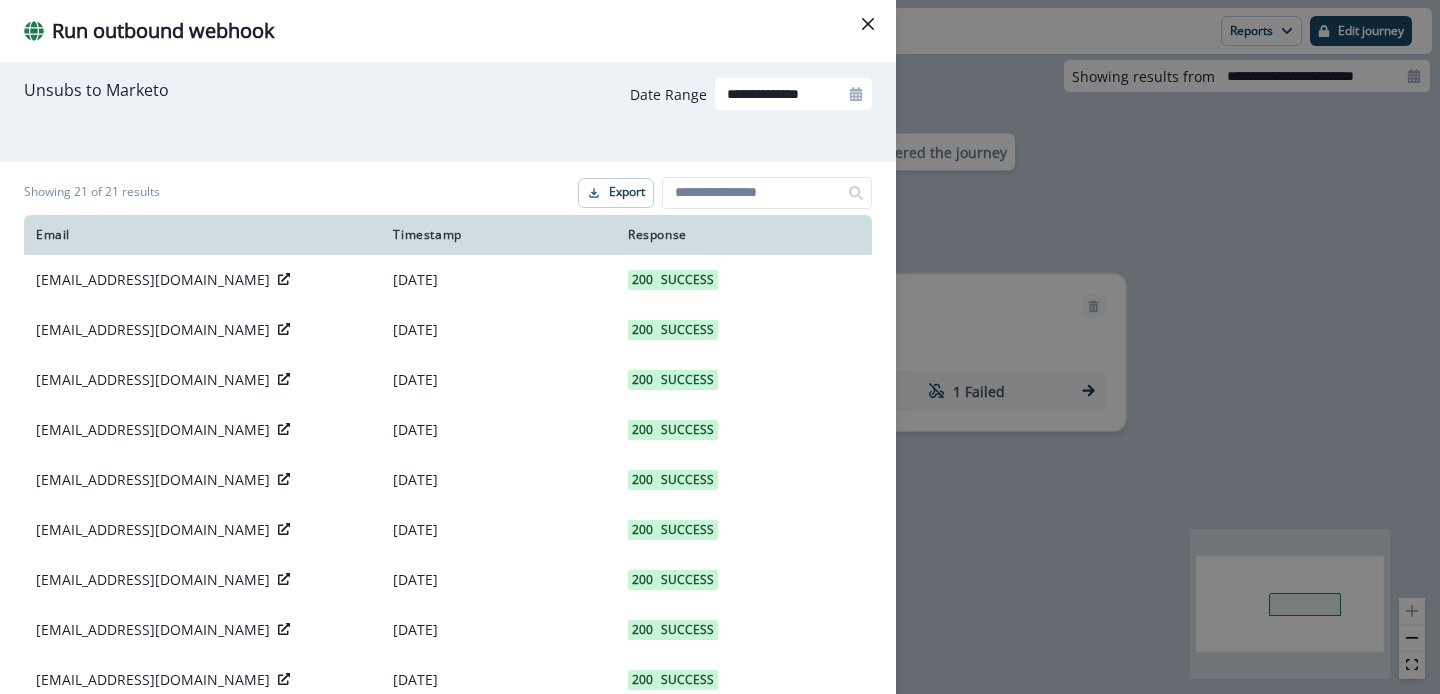 scroll, scrollTop: 0, scrollLeft: 0, axis: both 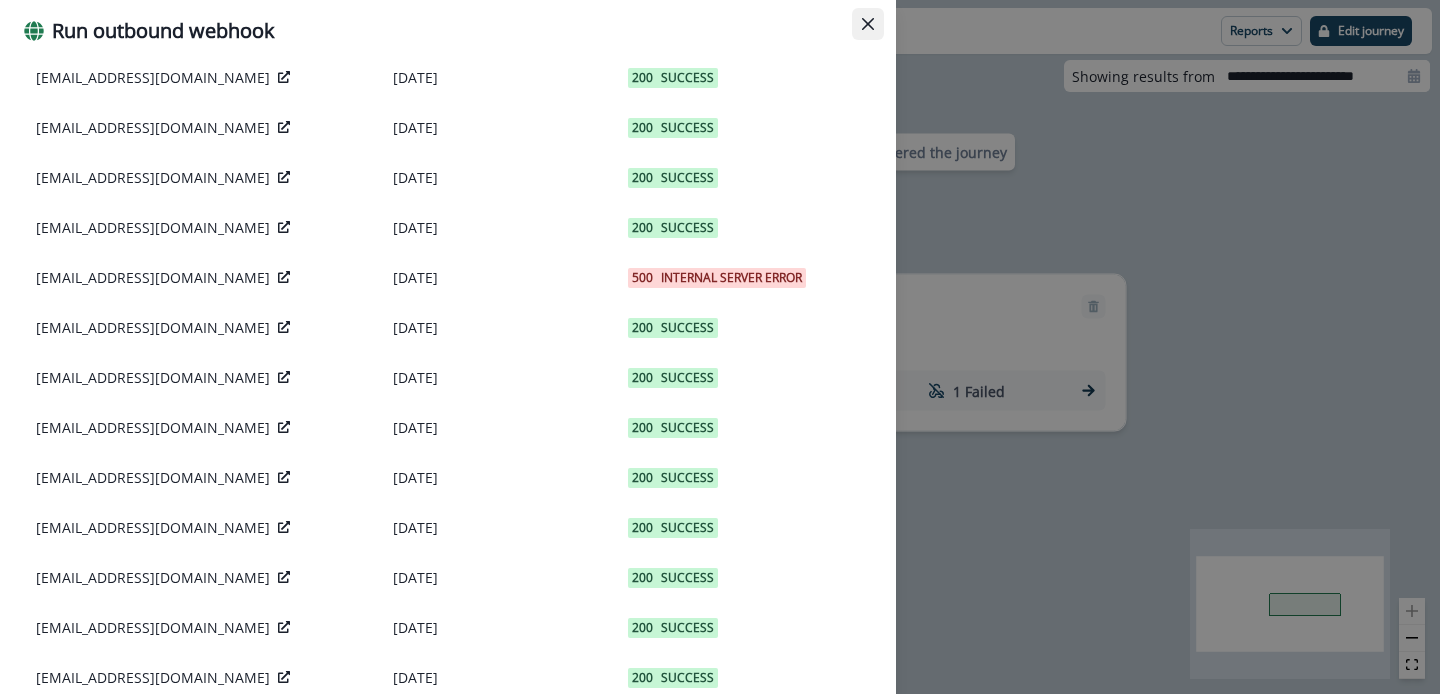 click at bounding box center (868, 24) 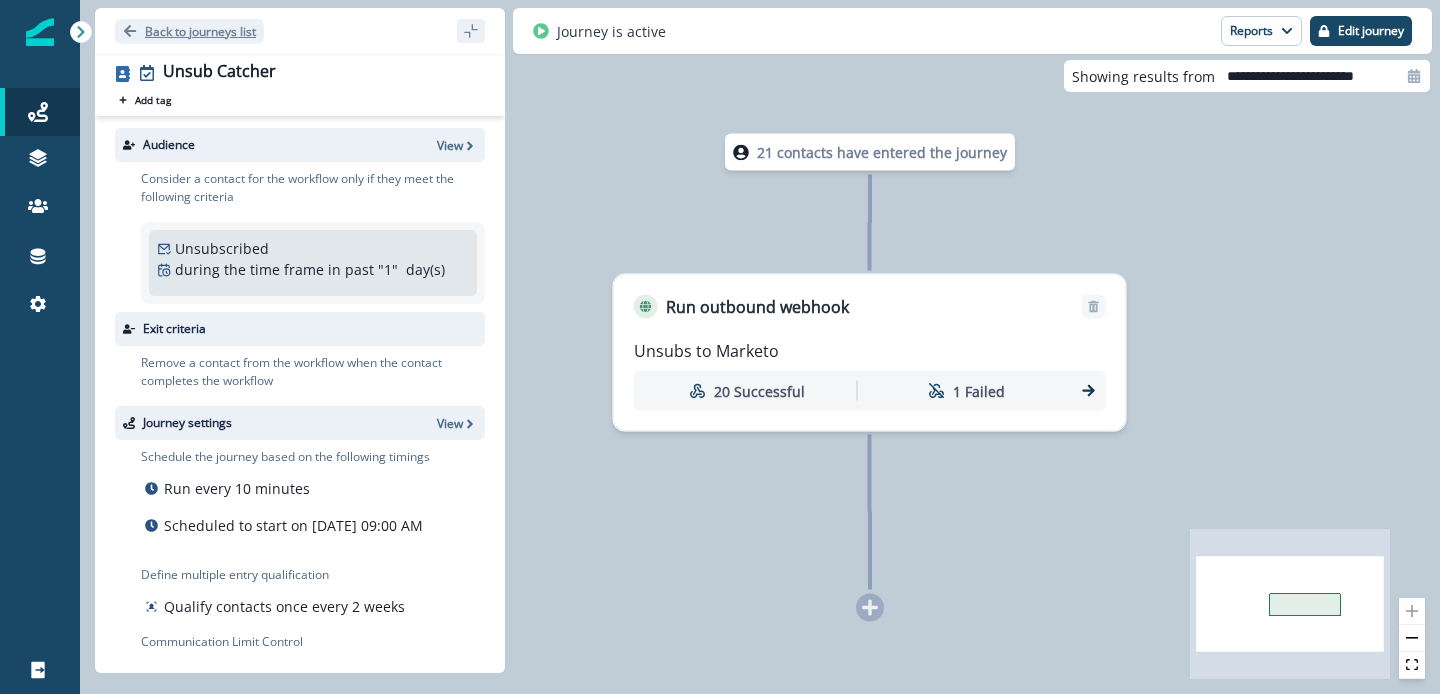 click on "Back to journeys list" at bounding box center (200, 31) 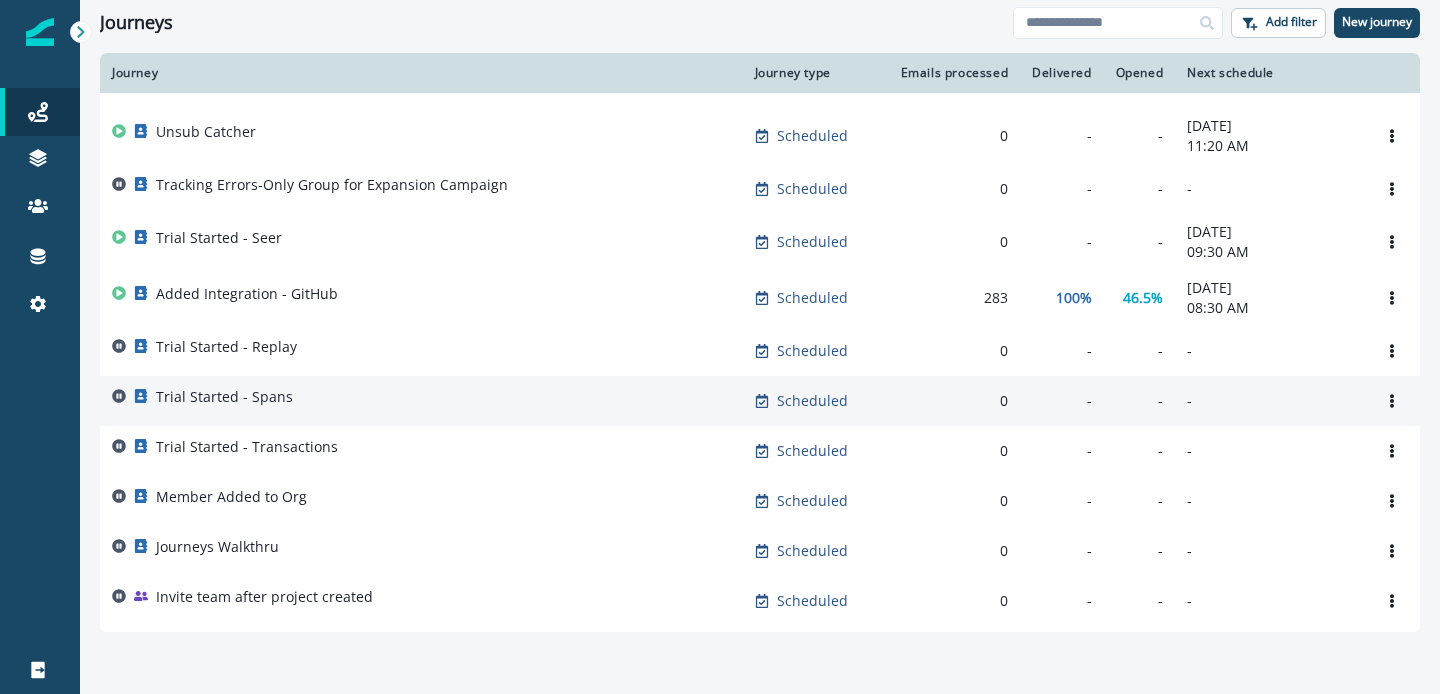 scroll, scrollTop: 82, scrollLeft: 0, axis: vertical 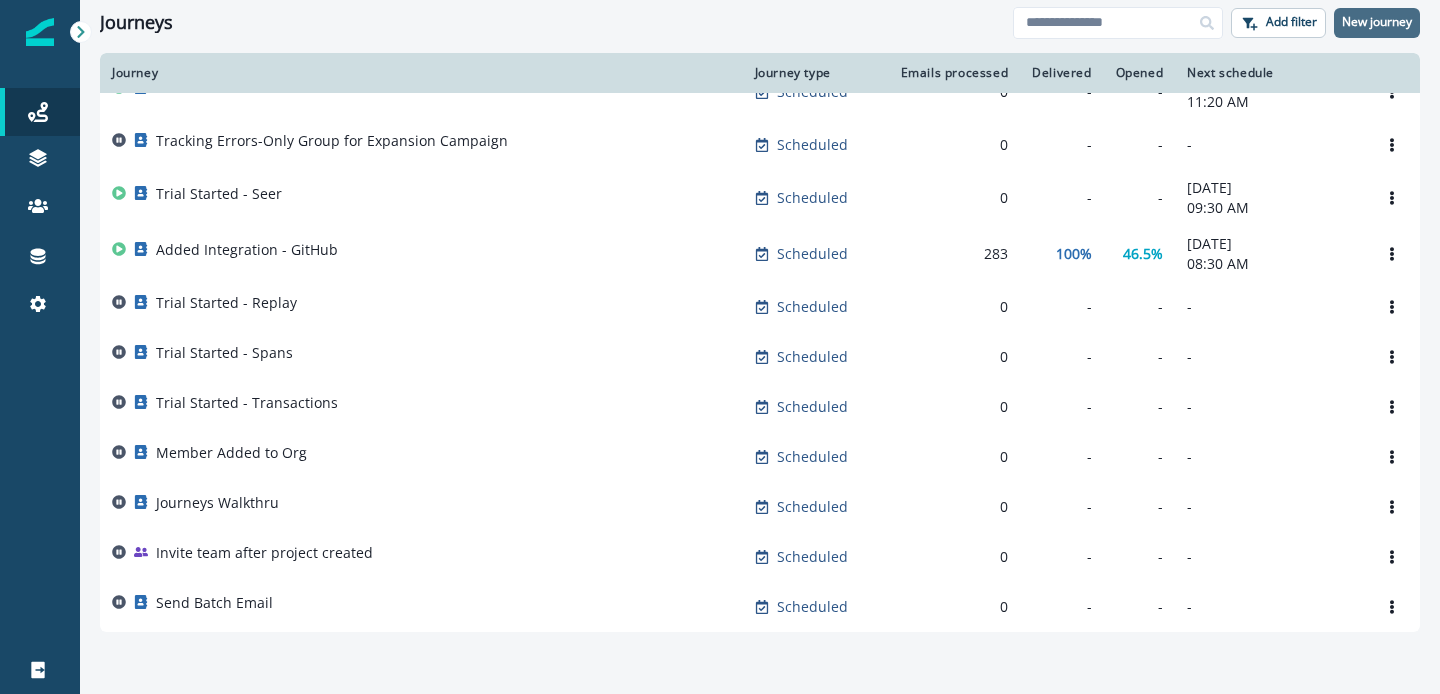 click on "New journey" at bounding box center [1377, 23] 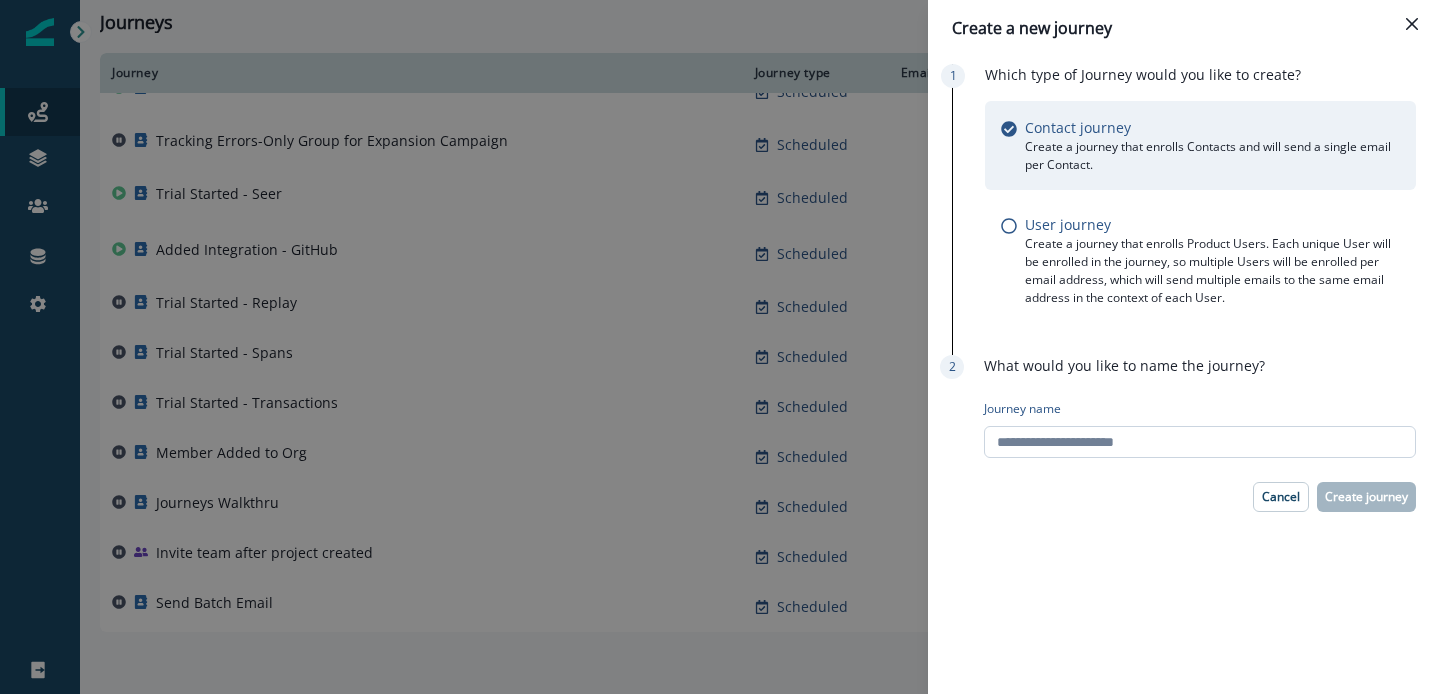 click on "Journey name" at bounding box center [1200, 442] 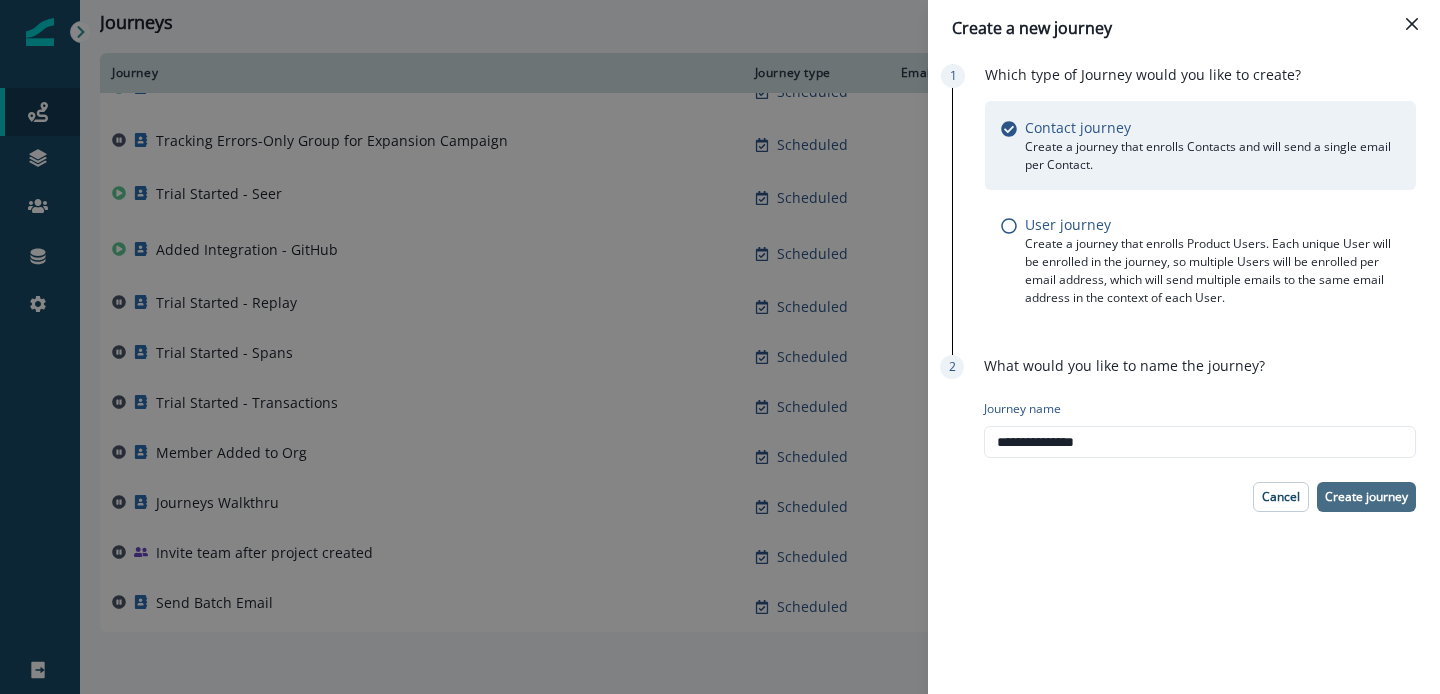 type on "**********" 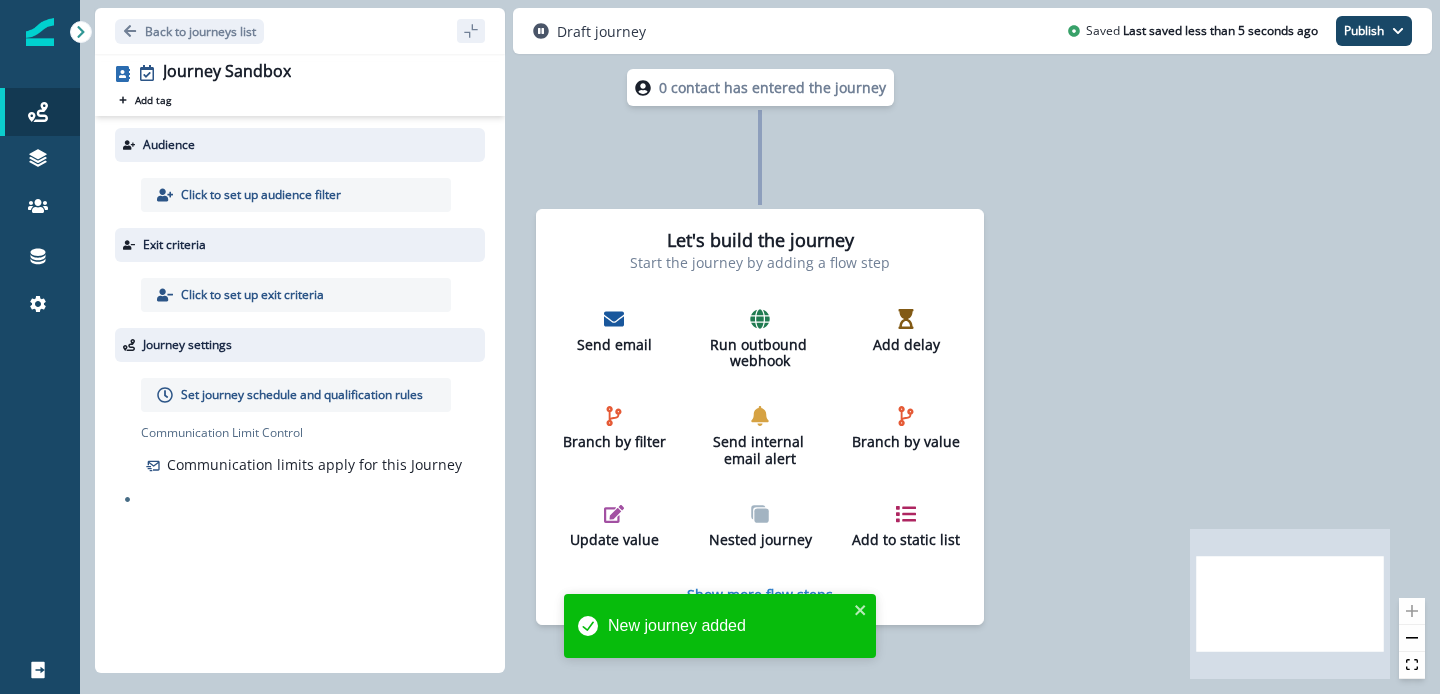click on "Click to set up audience filter" at bounding box center (261, 195) 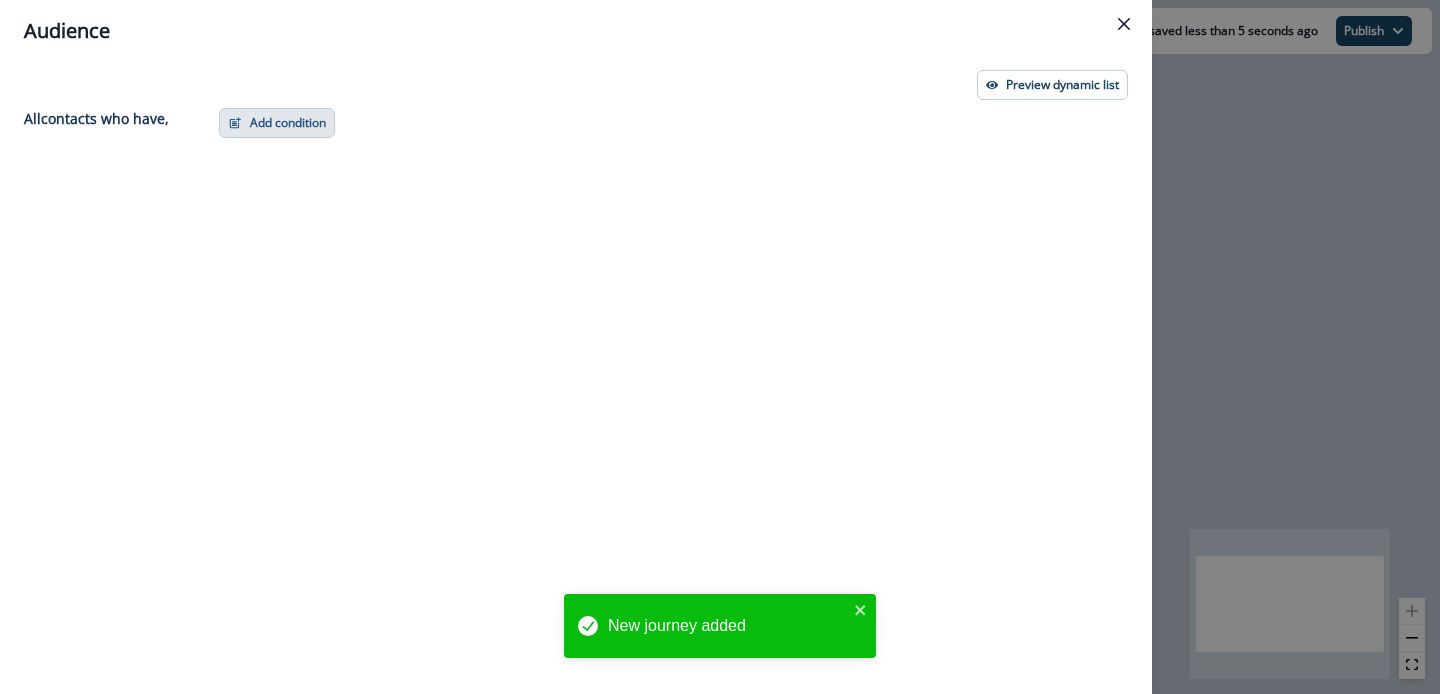 click on "Add condition" at bounding box center [277, 123] 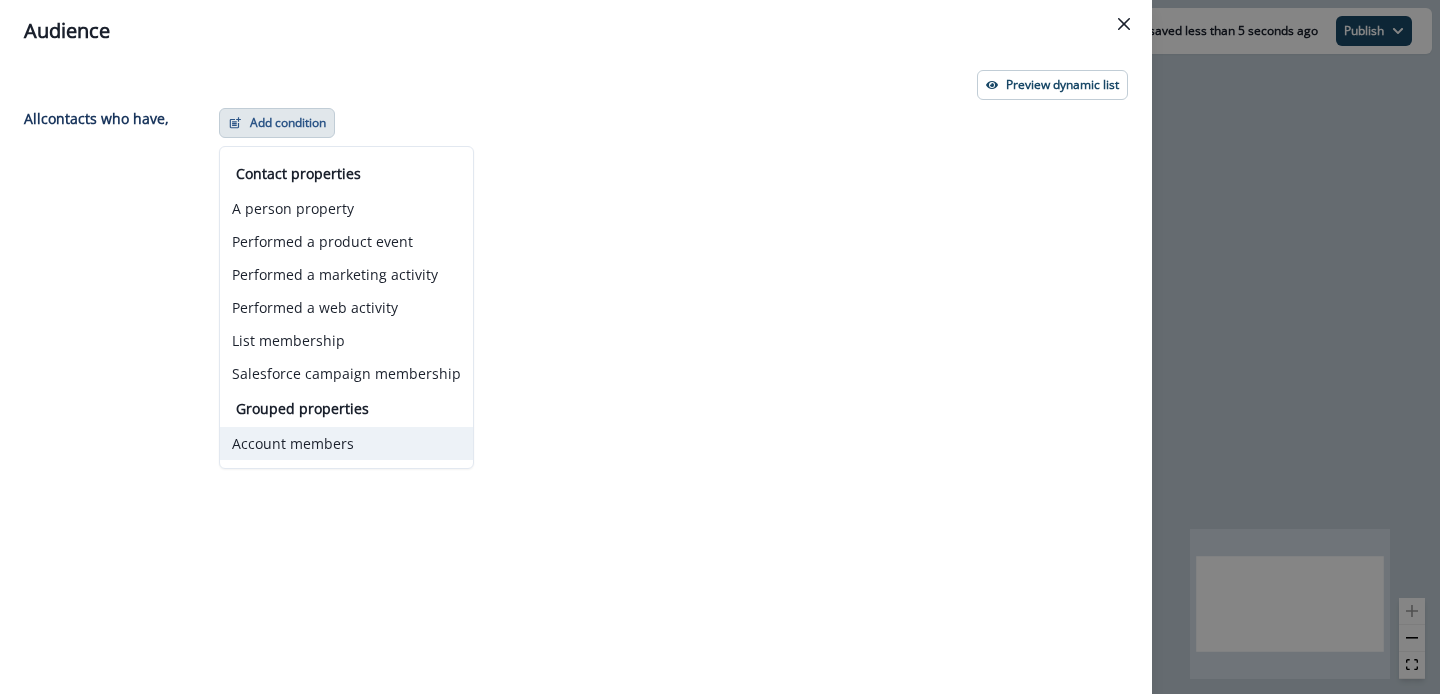 click on "Account members" at bounding box center [346, 443] 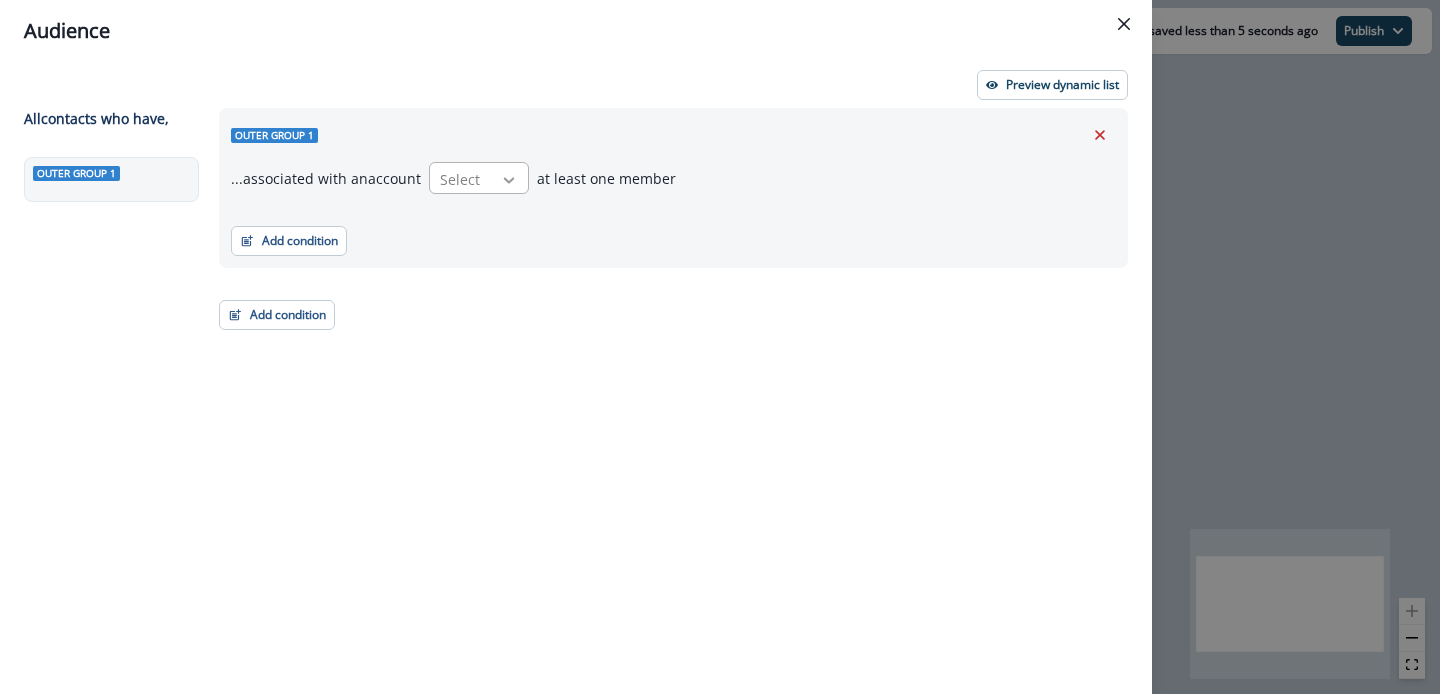 click 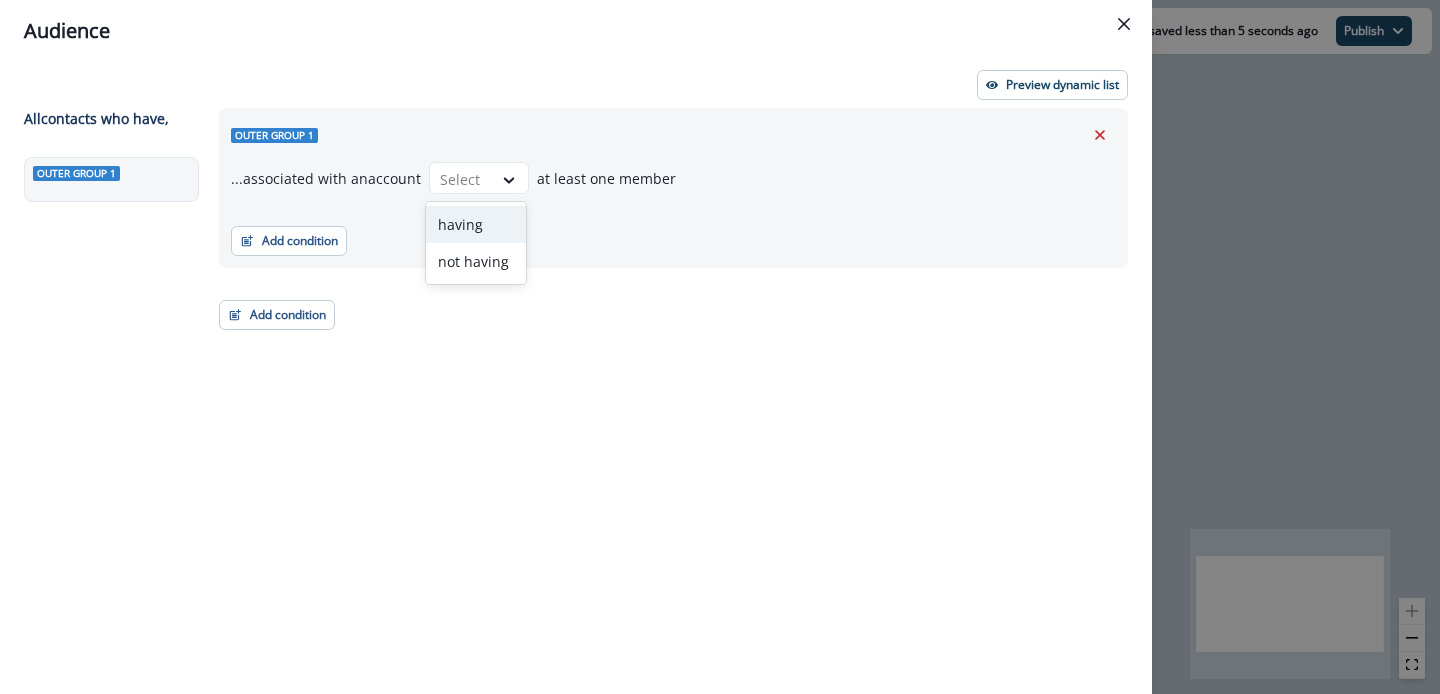 click on "having" at bounding box center (476, 224) 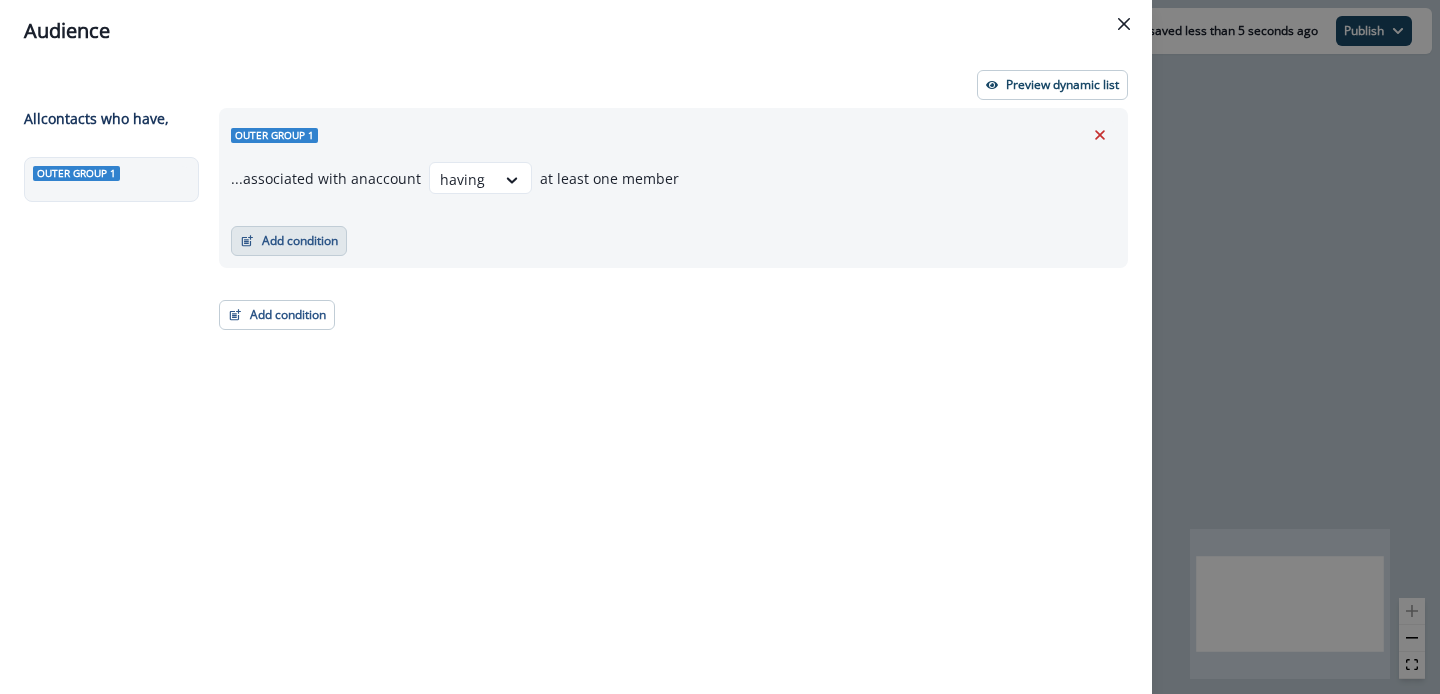 click on "Add condition" at bounding box center (289, 241) 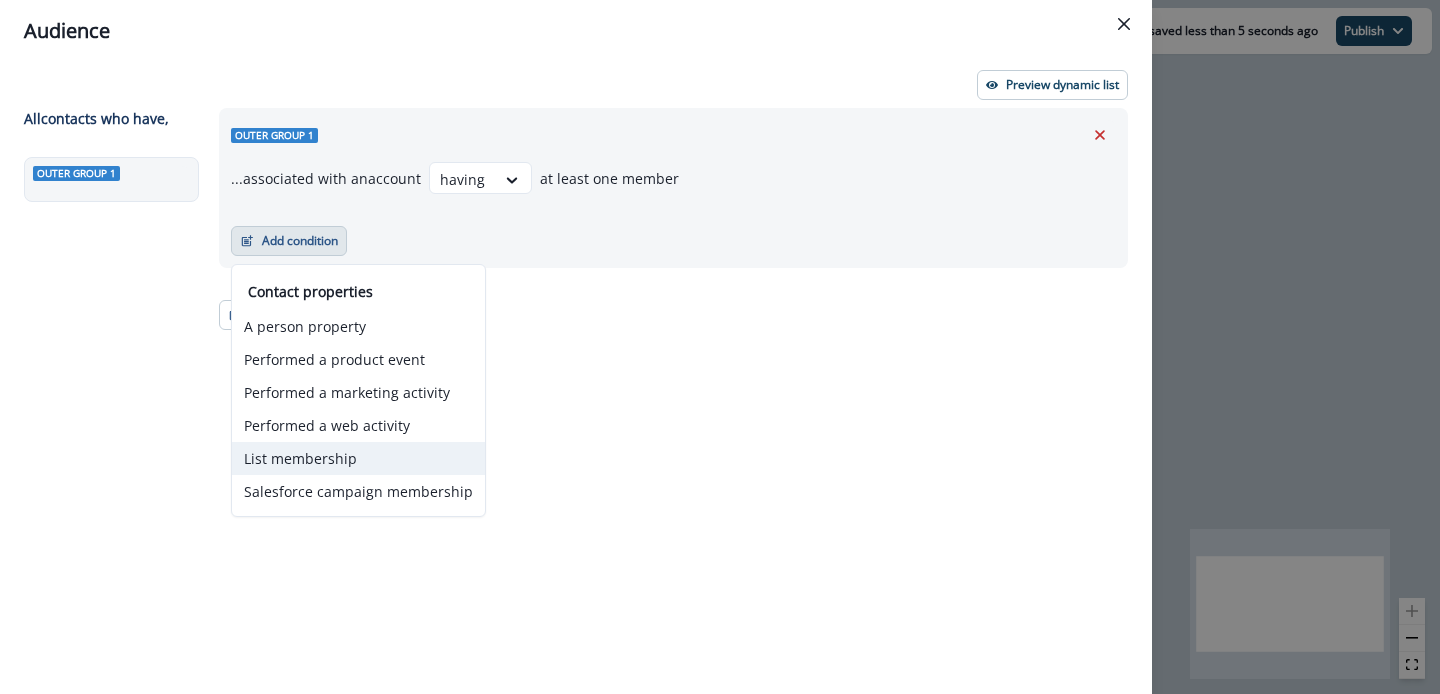 click on "List membership" at bounding box center (358, 458) 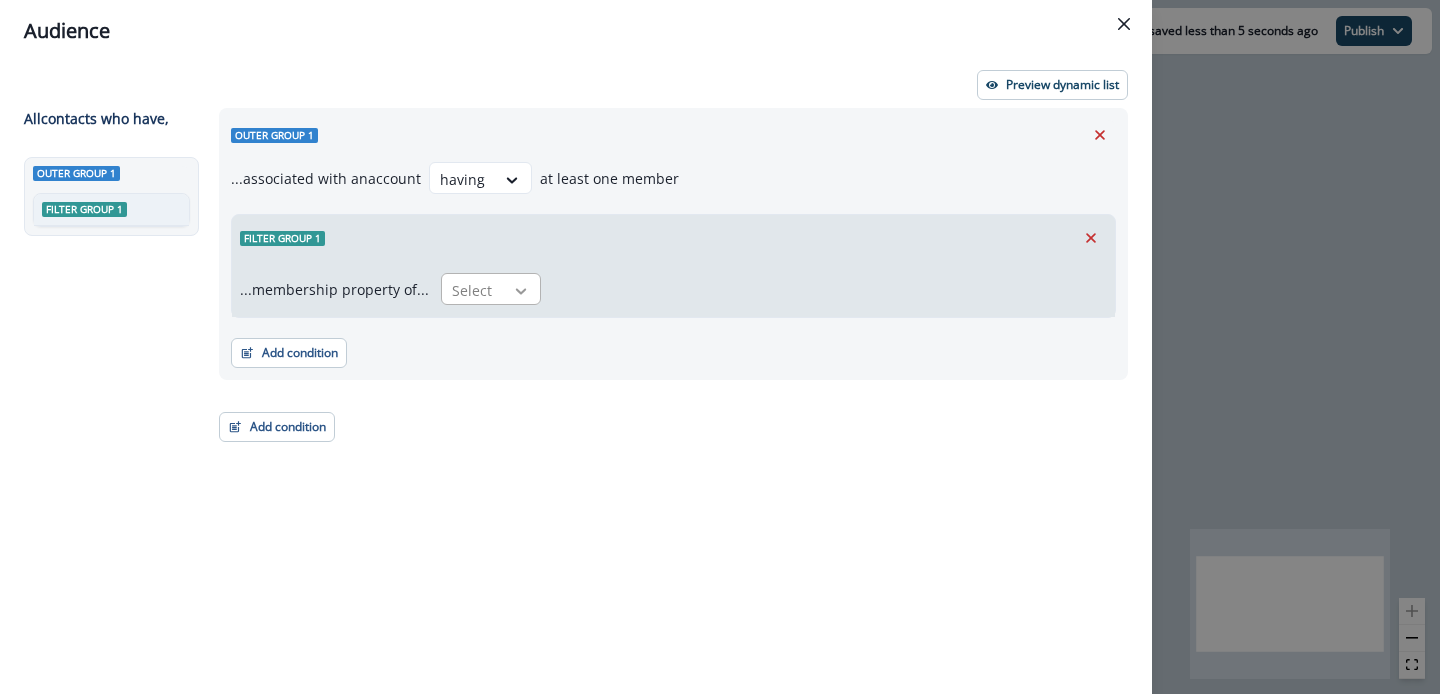 click 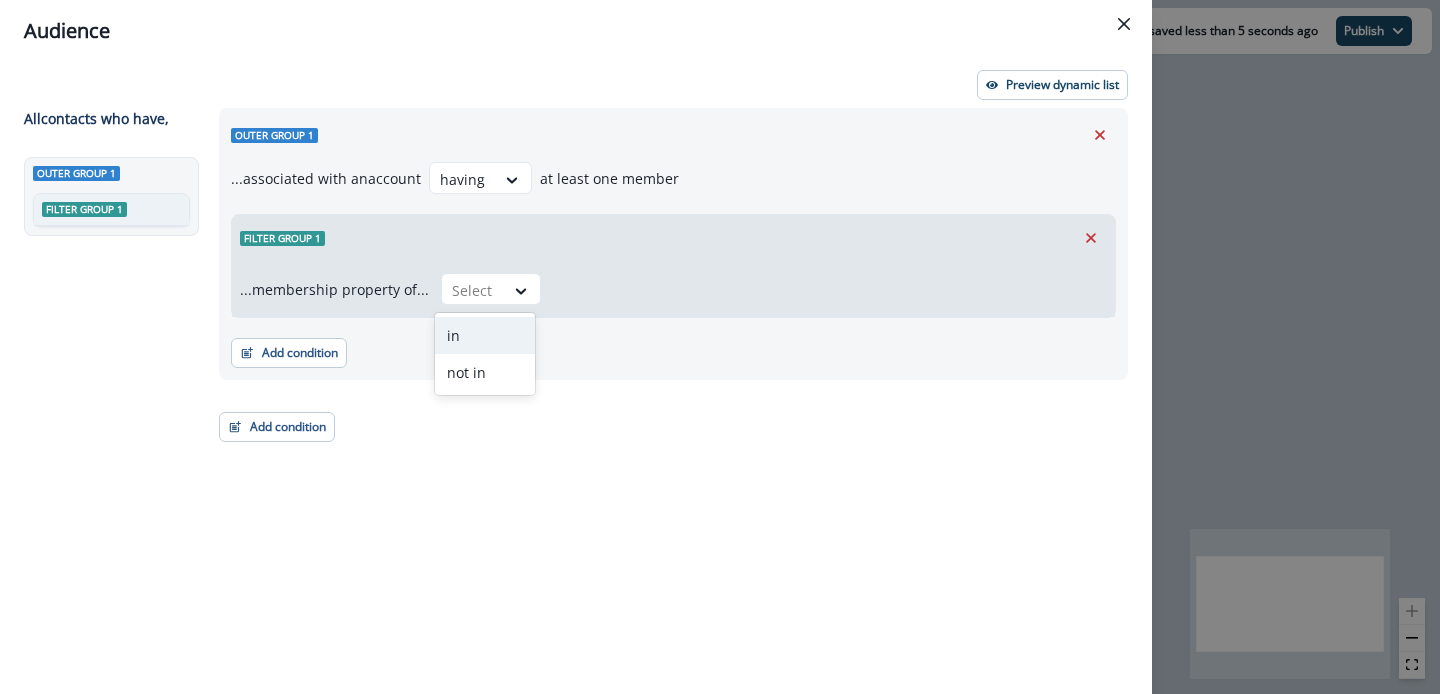 click on "in" at bounding box center (485, 335) 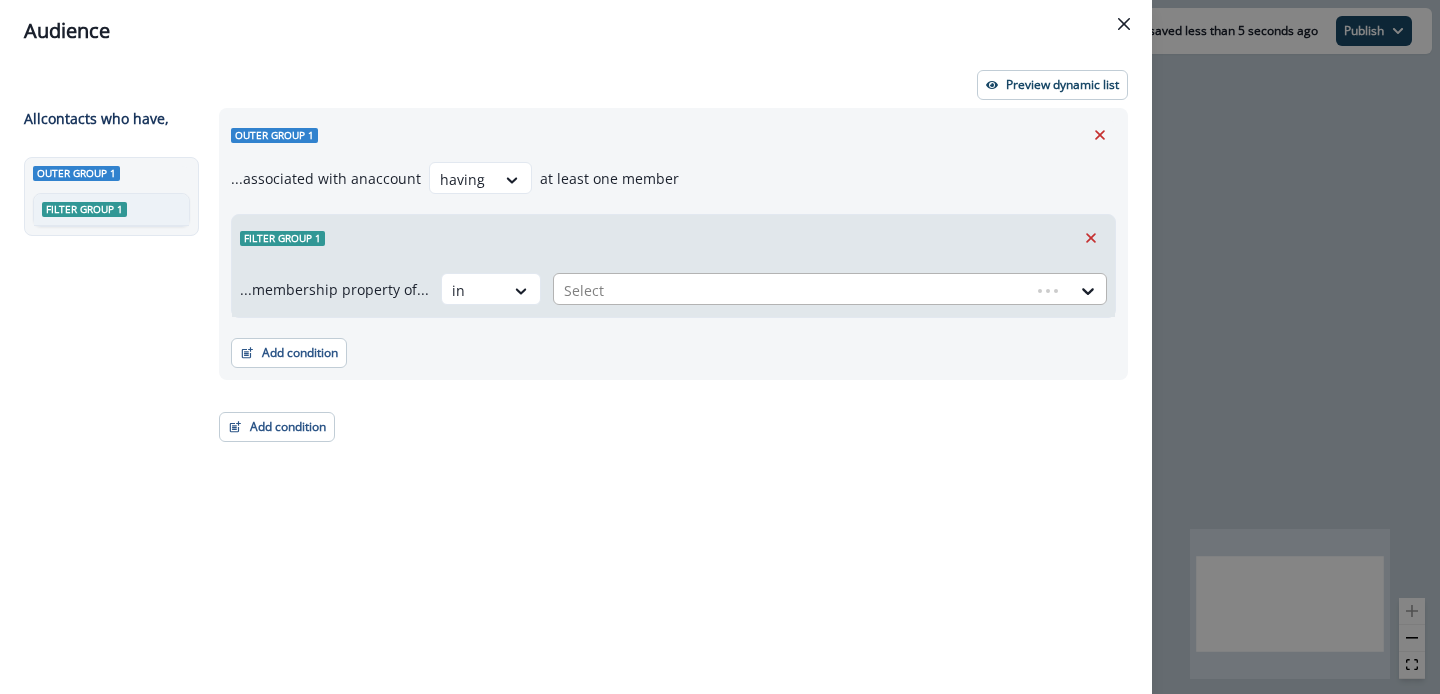 click at bounding box center (792, 290) 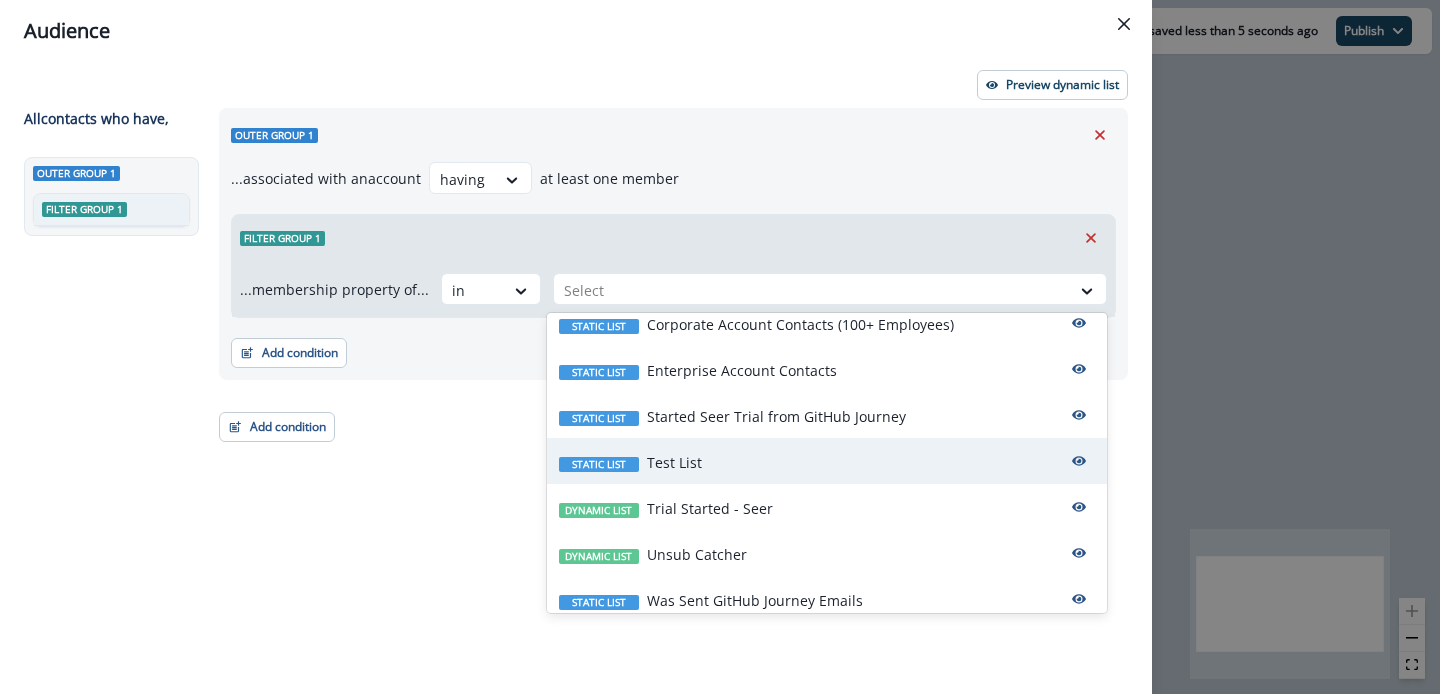 scroll, scrollTop: 0, scrollLeft: 0, axis: both 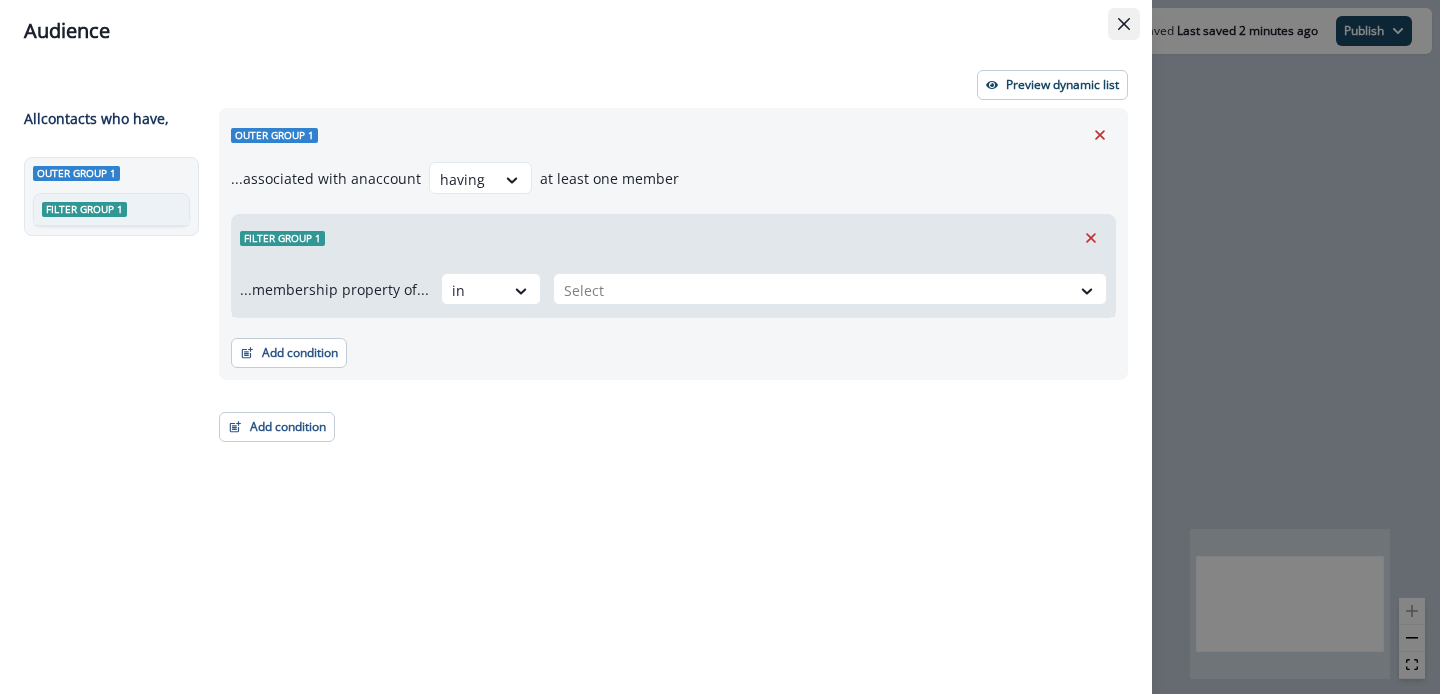 click 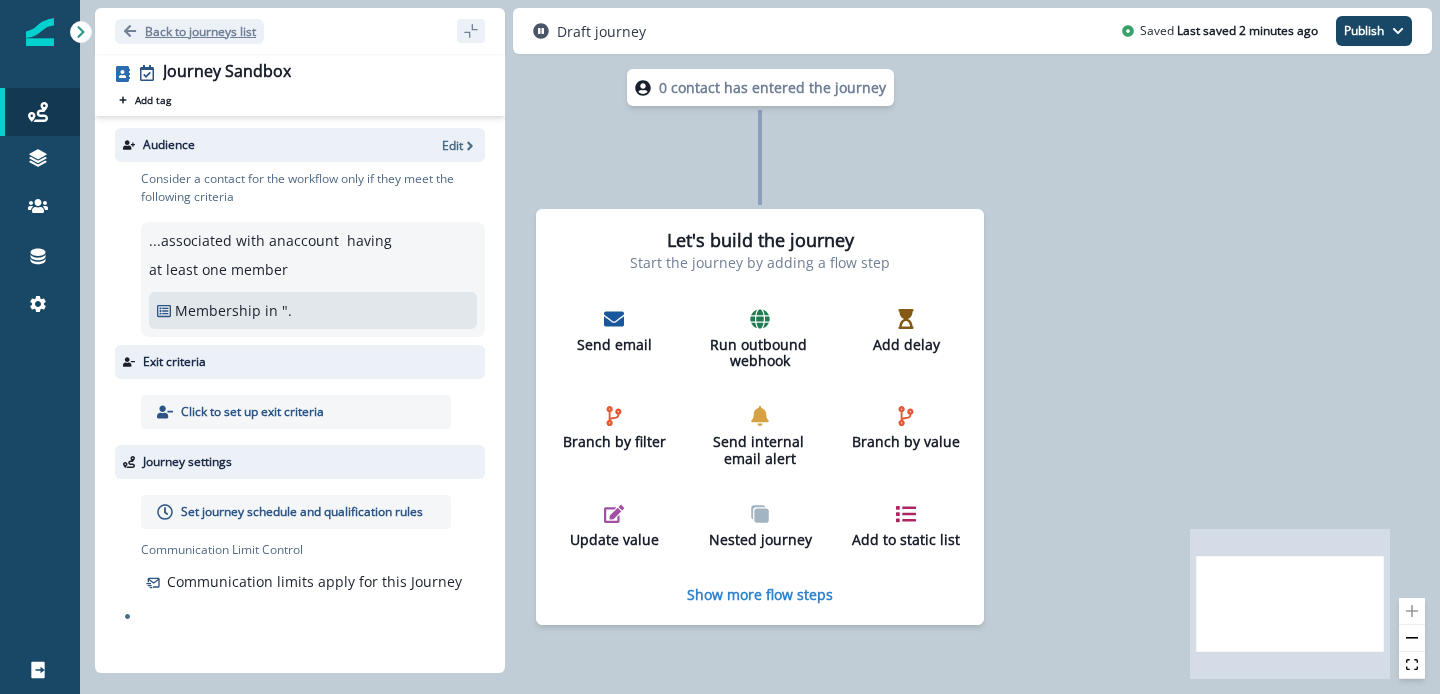 click on "Back to journeys list" at bounding box center (200, 31) 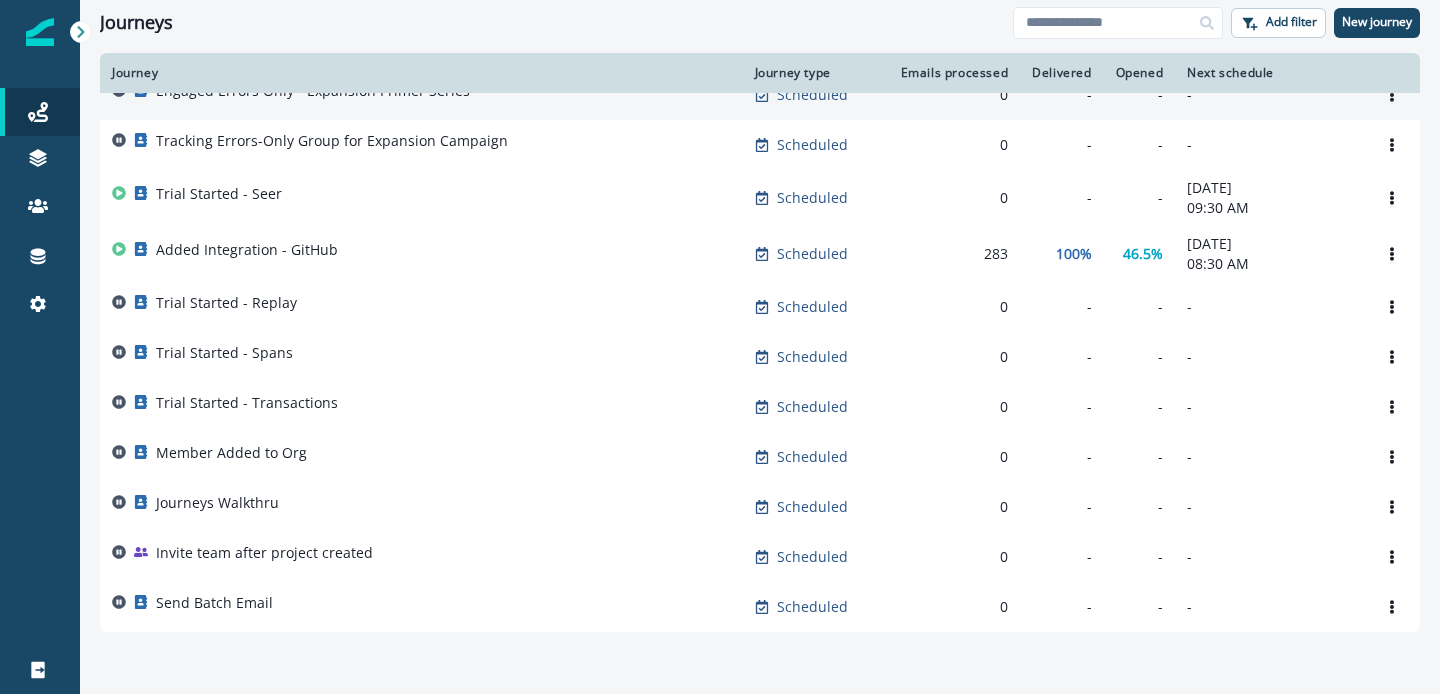 scroll, scrollTop: 0, scrollLeft: 0, axis: both 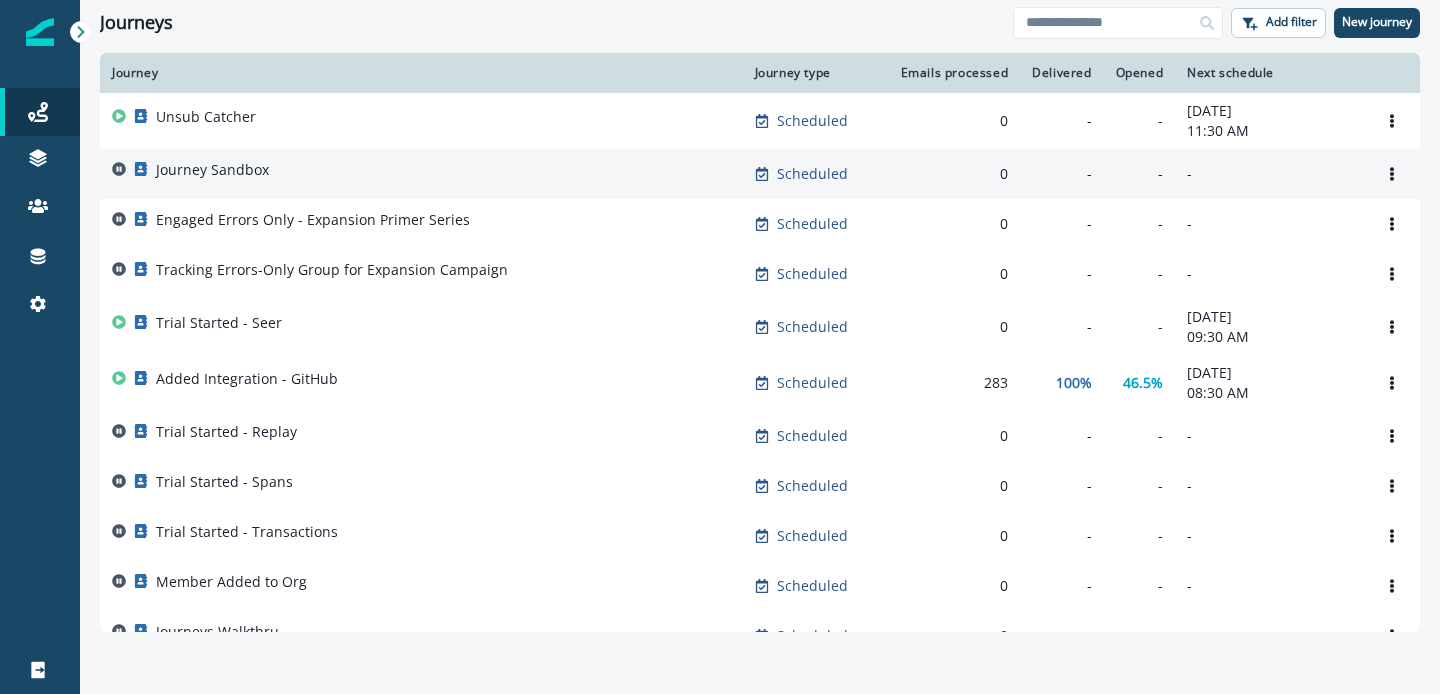 click on "Journey Sandbox" at bounding box center (421, 174) 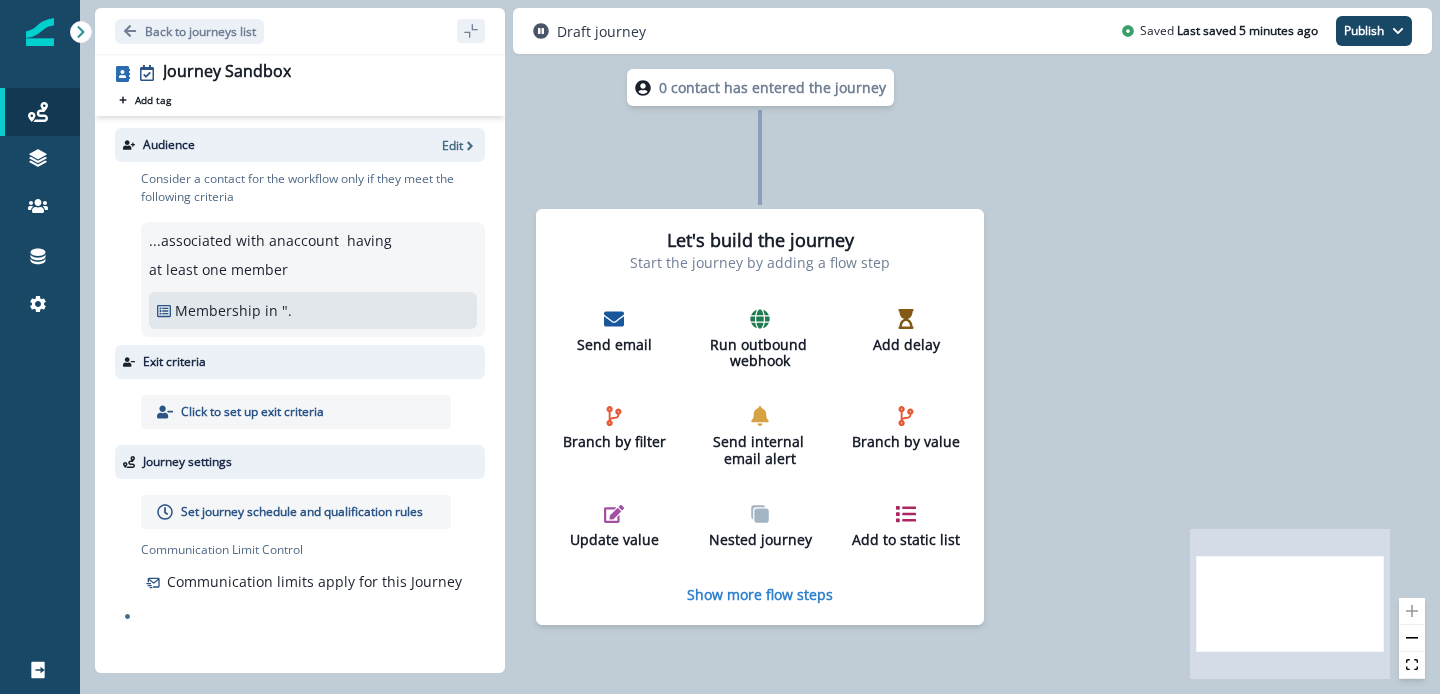 click on "...associated with an  account having at least one member Membership in """ at bounding box center (313, 279) 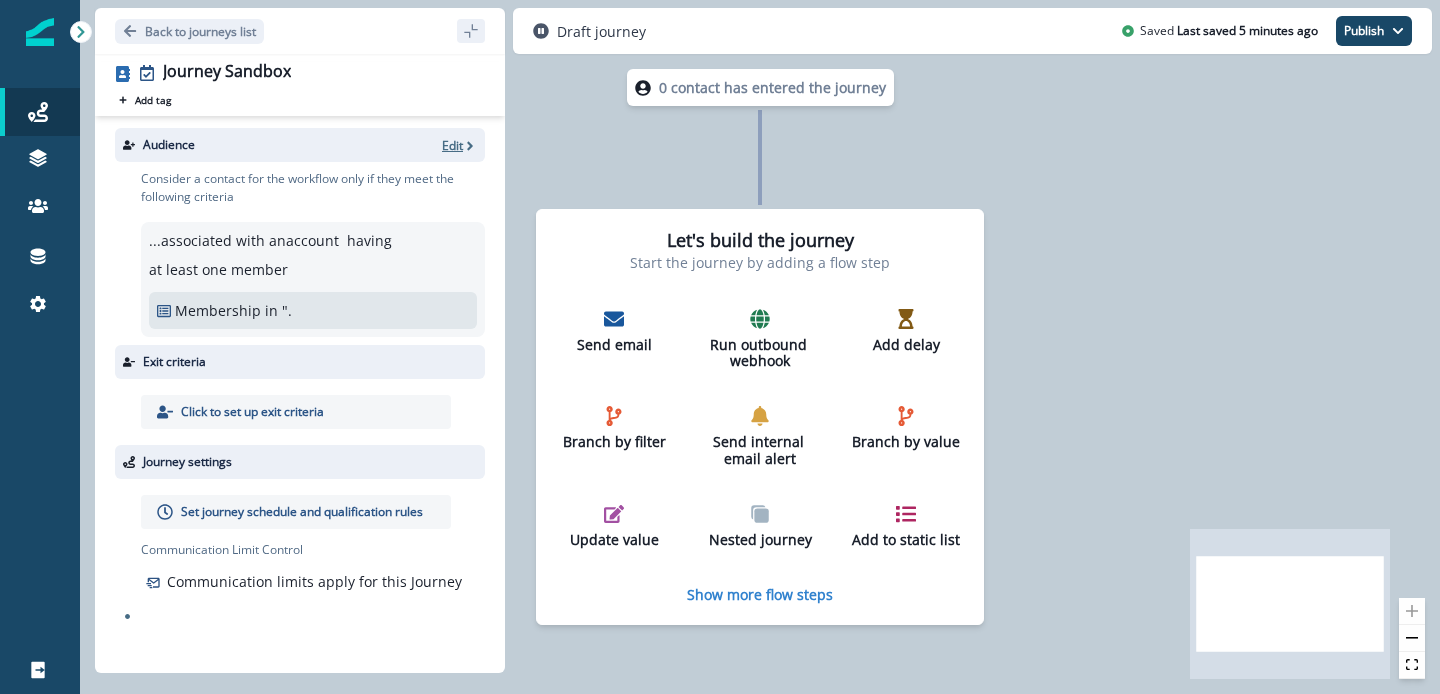 click on "Edit" at bounding box center [452, 145] 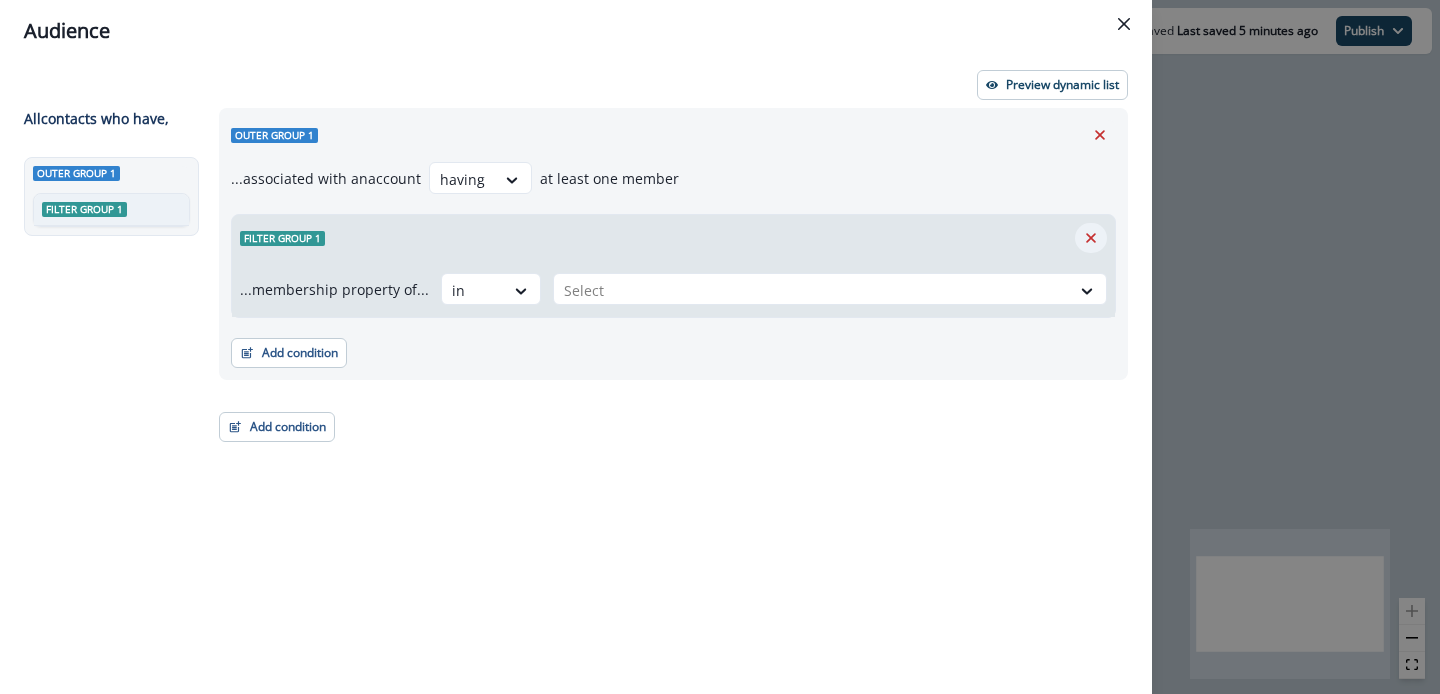 click 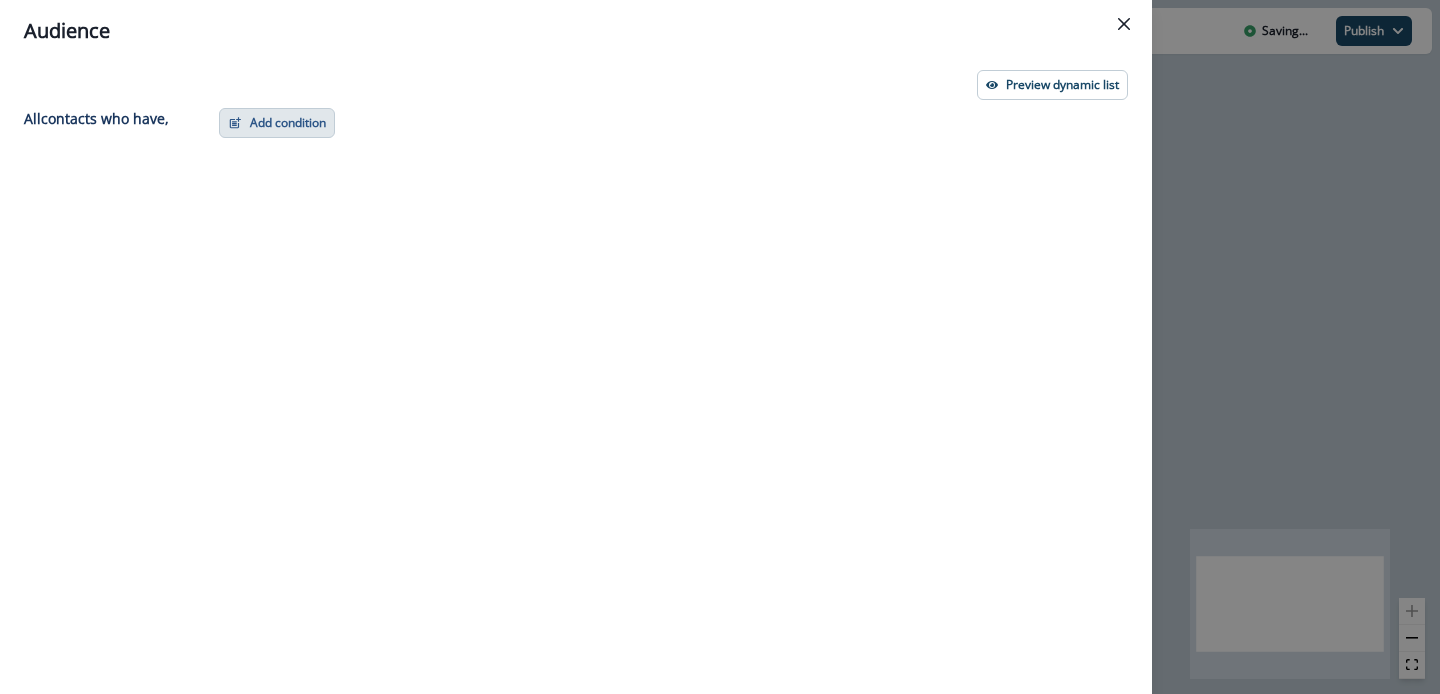 click on "Add condition" at bounding box center (277, 123) 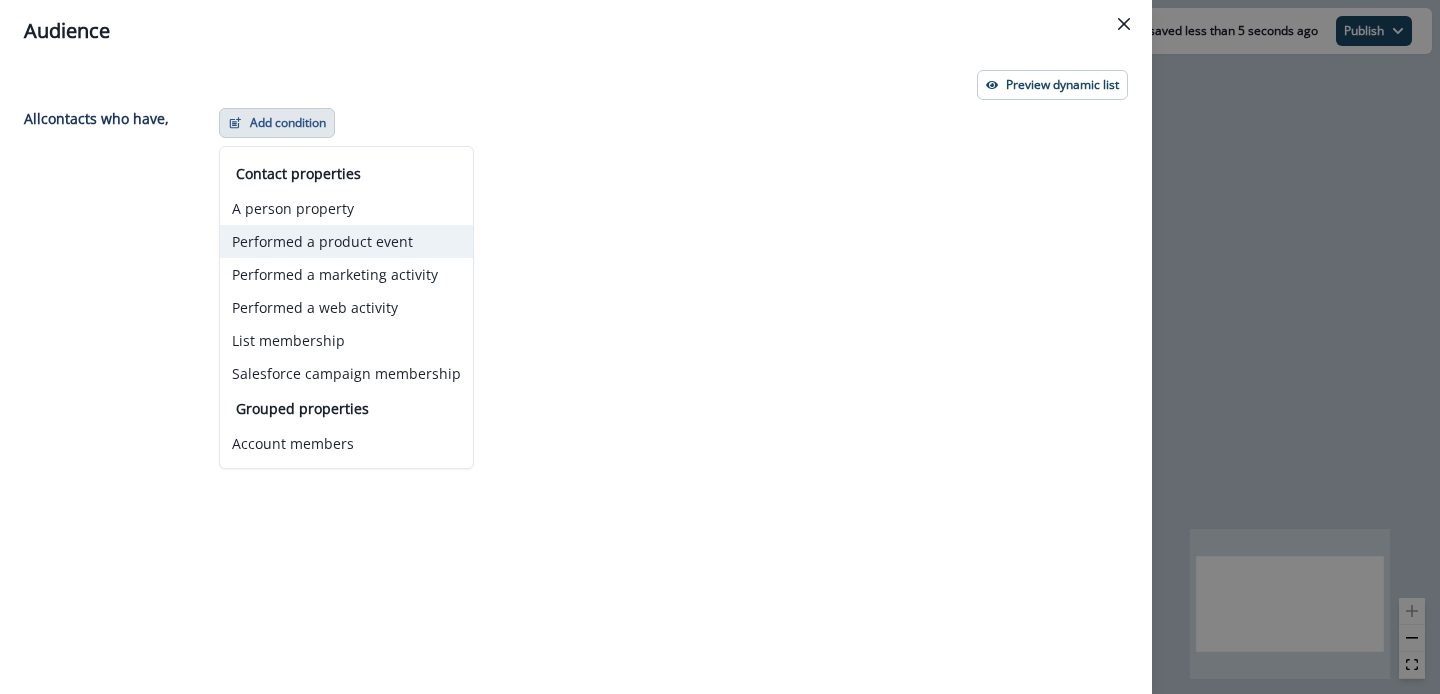 click on "Performed a product event" at bounding box center [346, 241] 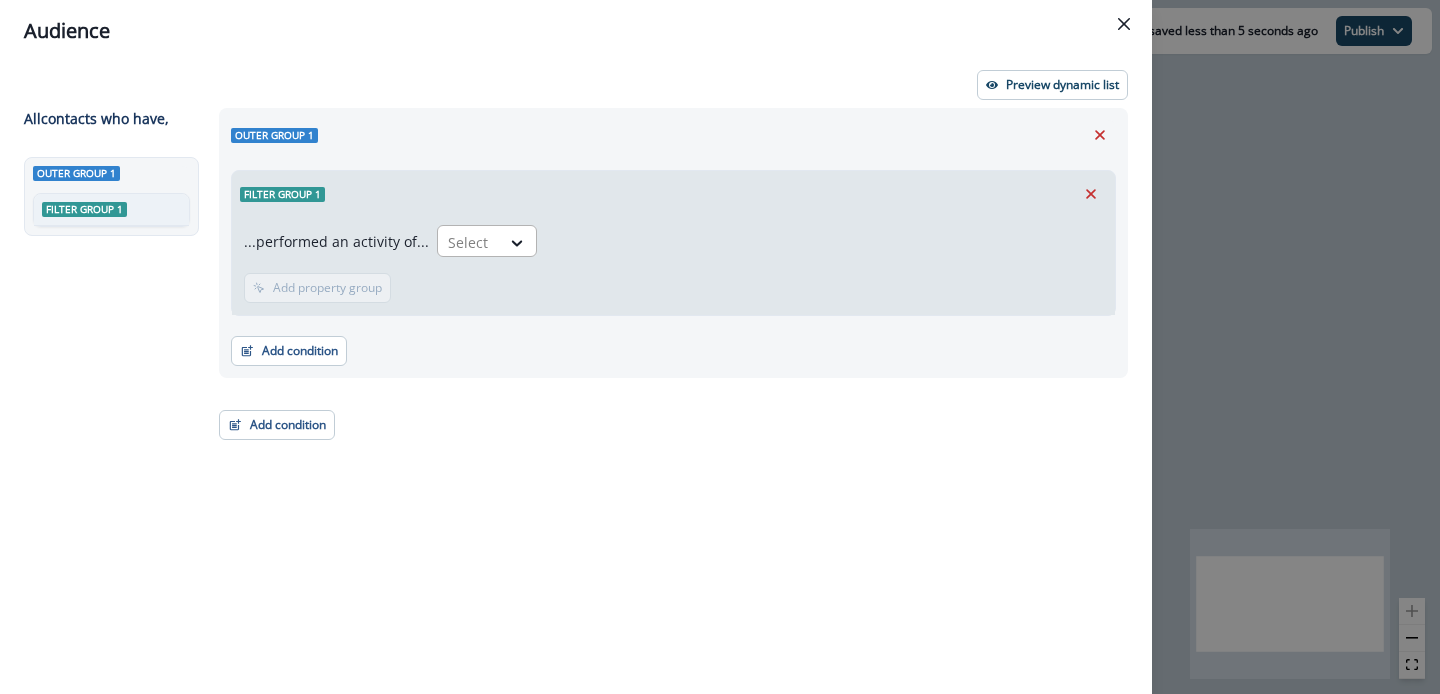 click on "Select" at bounding box center (469, 242) 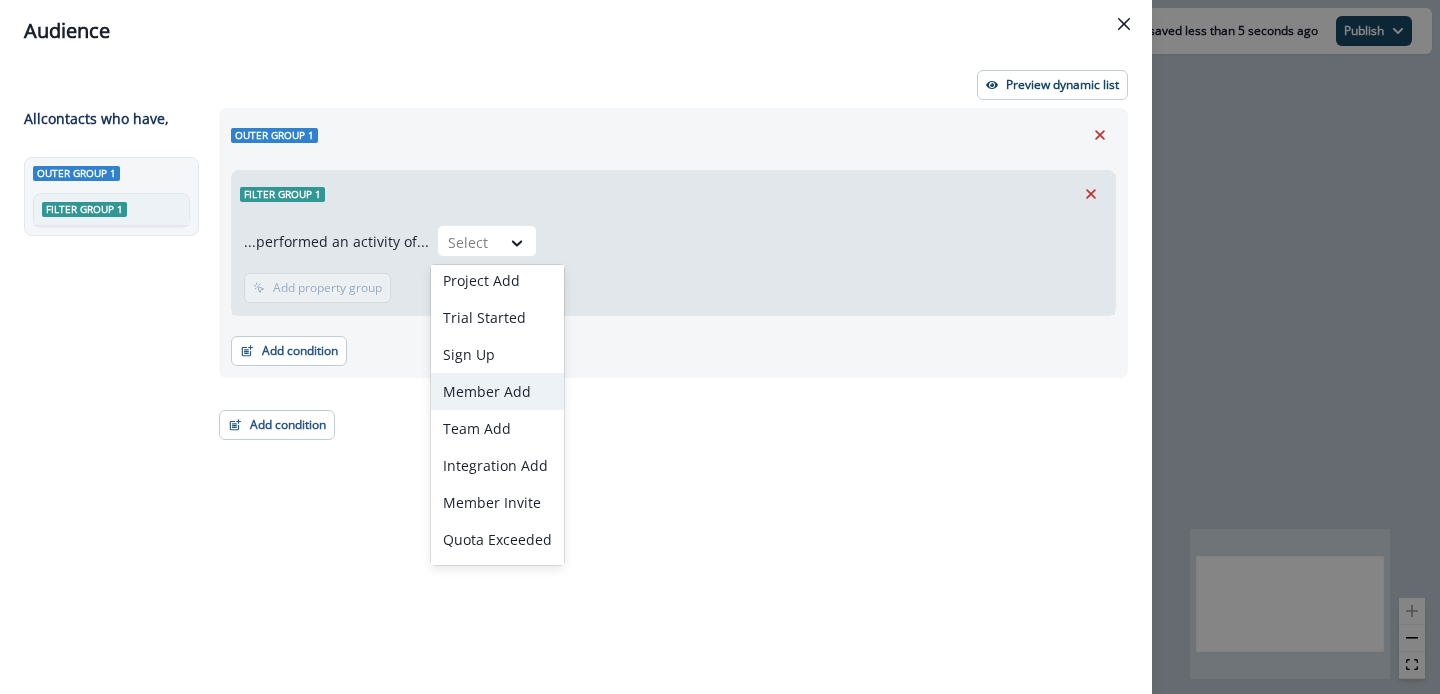 scroll, scrollTop: 0, scrollLeft: 0, axis: both 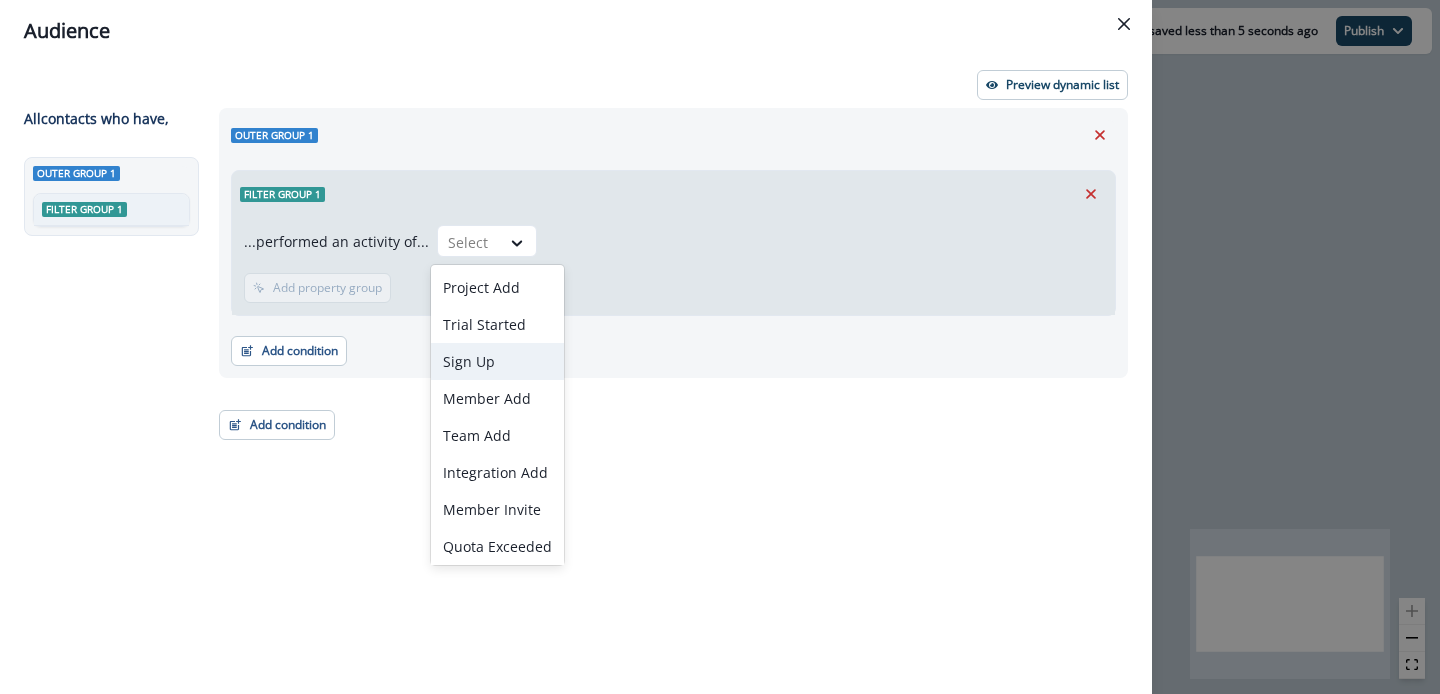 click on "Filter group 1 ...performed an activity of... Sign Up, 3 of 9. 9 results available. Use Up and Down to choose options, press Enter to select the currently focused option, press Escape to exit the menu, press Tab to select the option and exit the menu. Select Add frequency Add time frame Add property group Add property group" at bounding box center [673, 239] 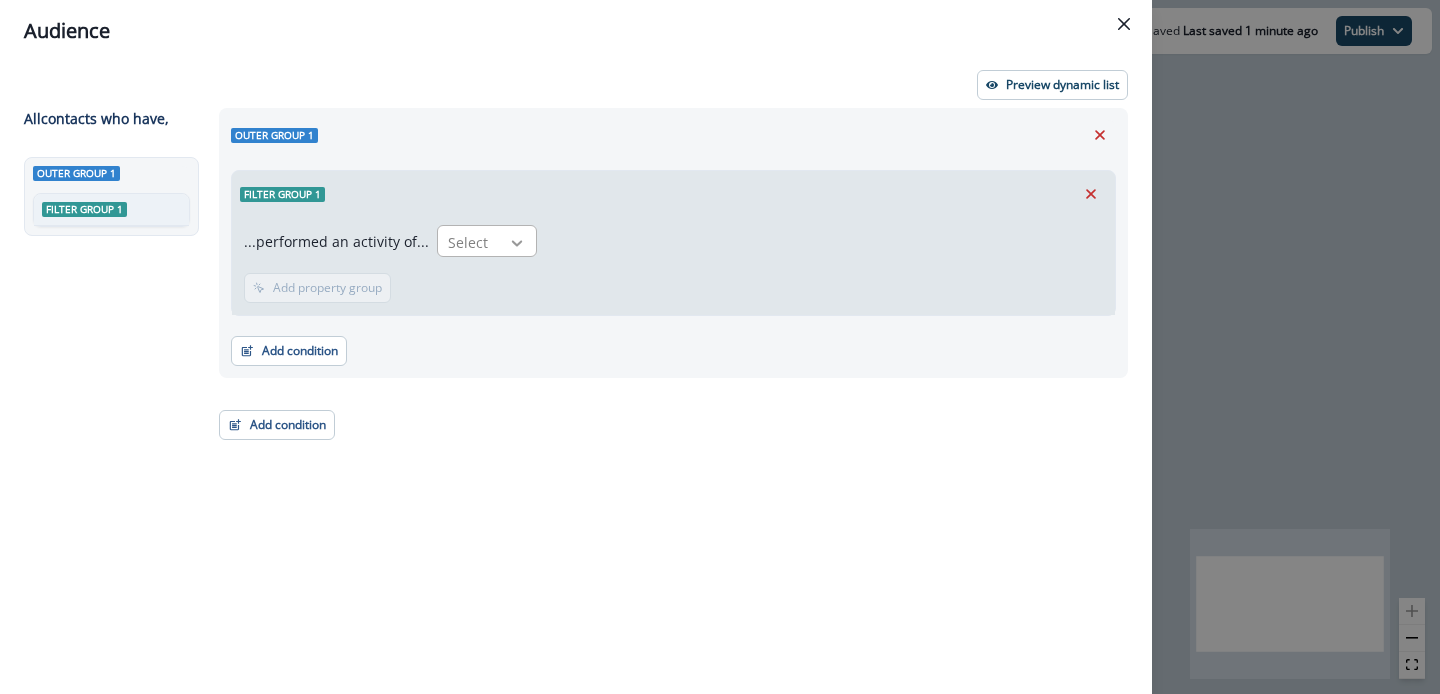 click 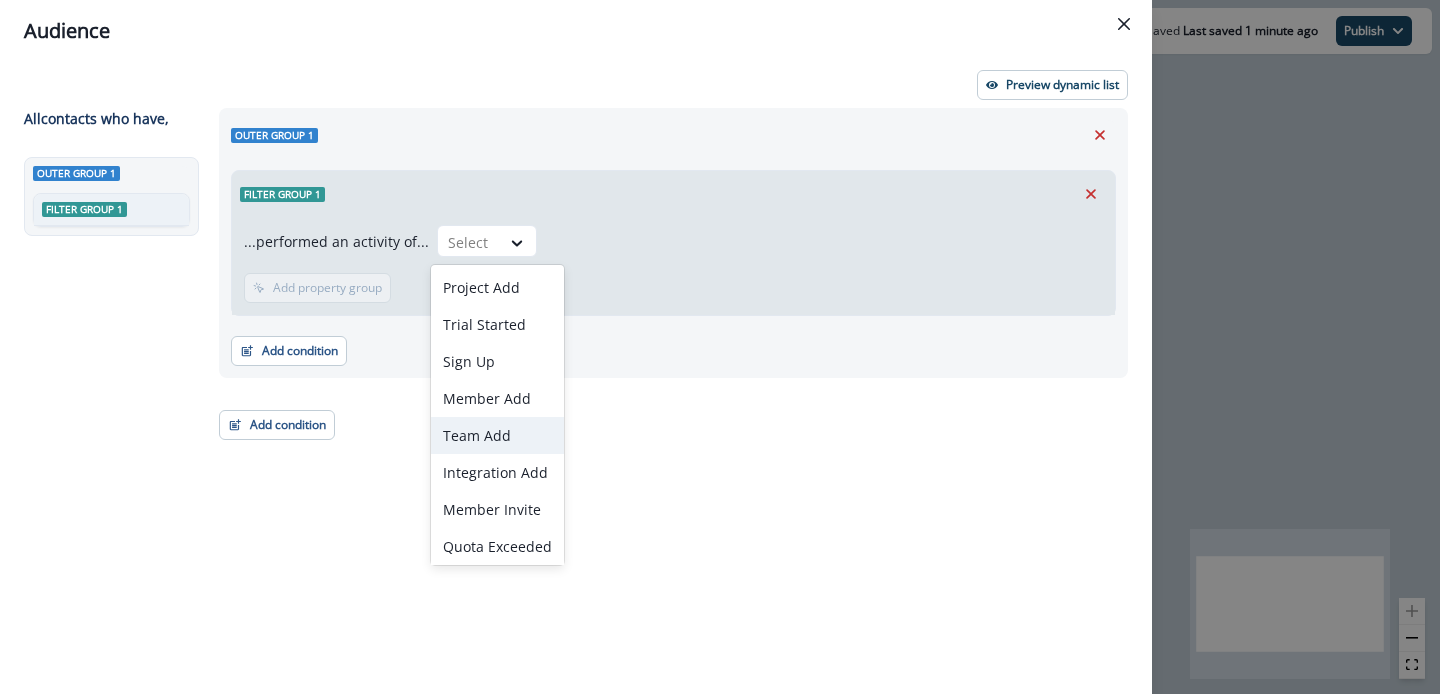scroll, scrollTop: 38, scrollLeft: 0, axis: vertical 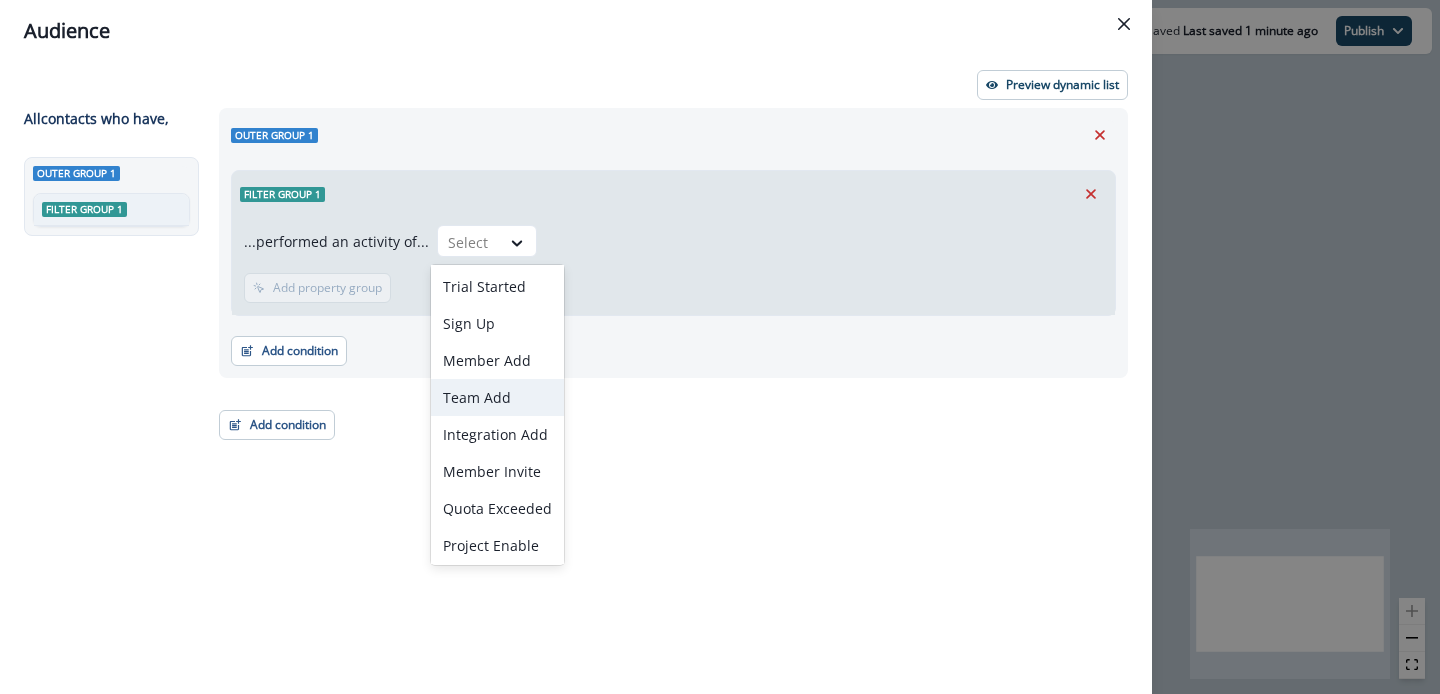 click on "Add condition Contact properties A person property Performed a product event Performed a marketing activity Performed a web activity List membership Salesforce campaign membership" at bounding box center (673, 341) 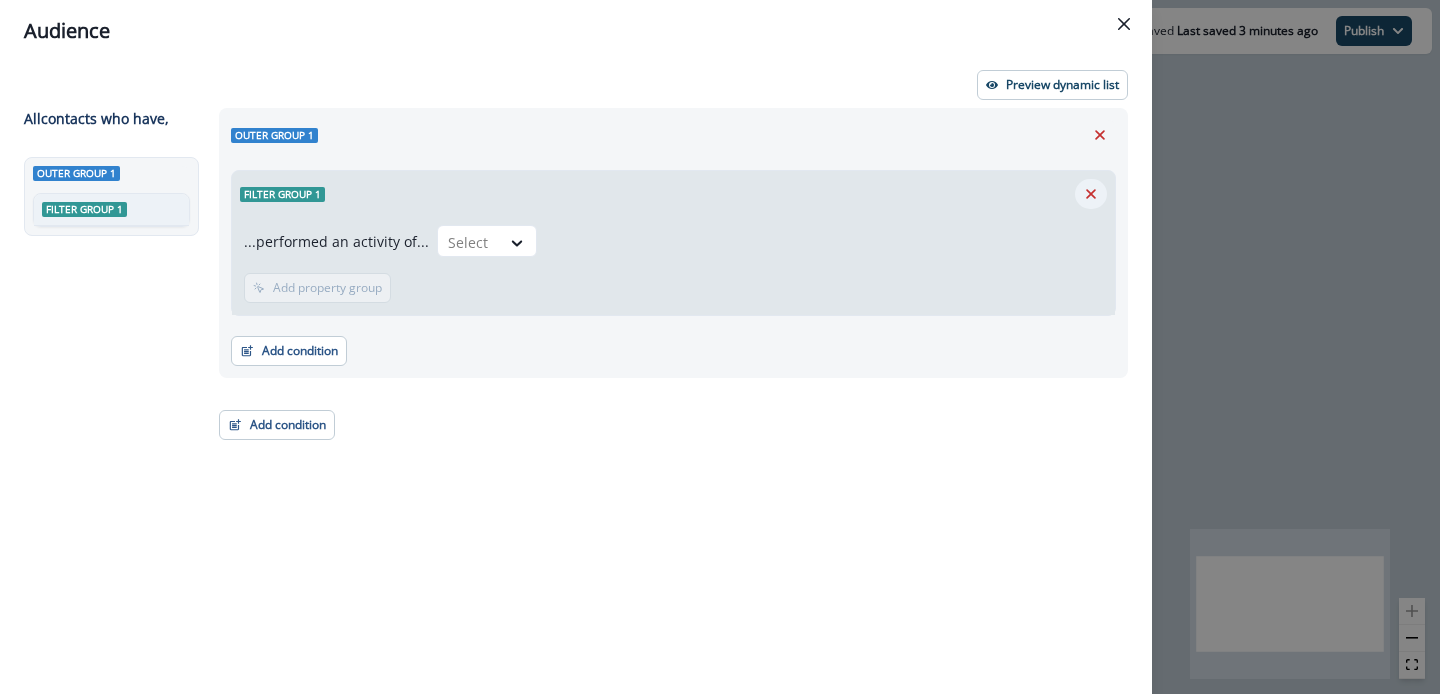 click at bounding box center (1091, 194) 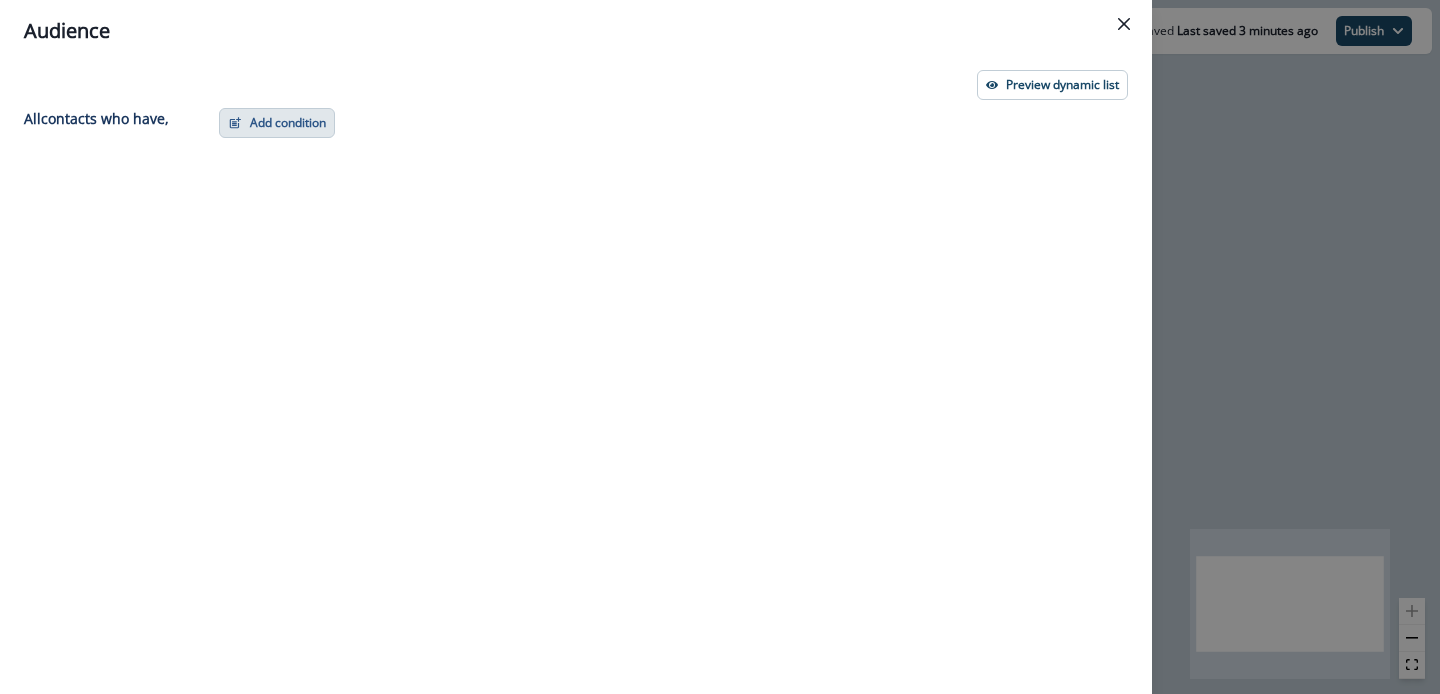click on "Add condition" at bounding box center [277, 123] 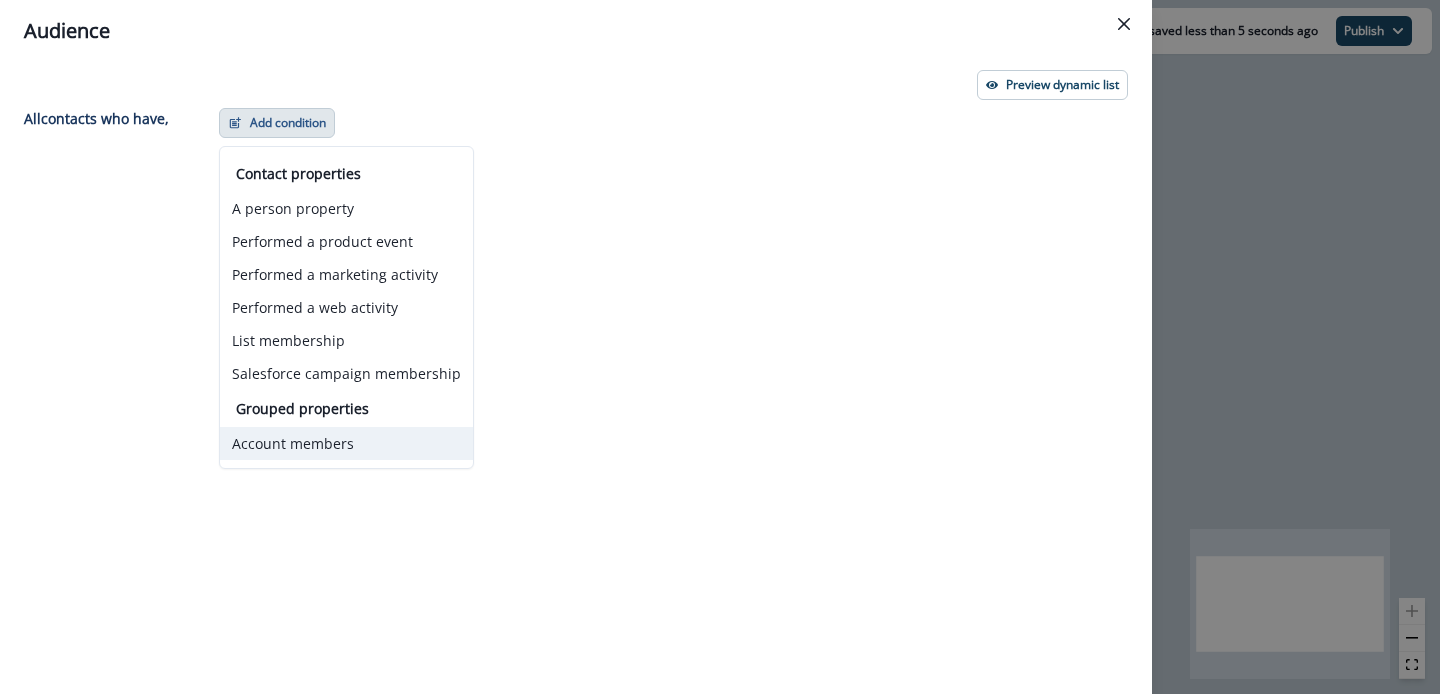 click on "Account members" at bounding box center [346, 443] 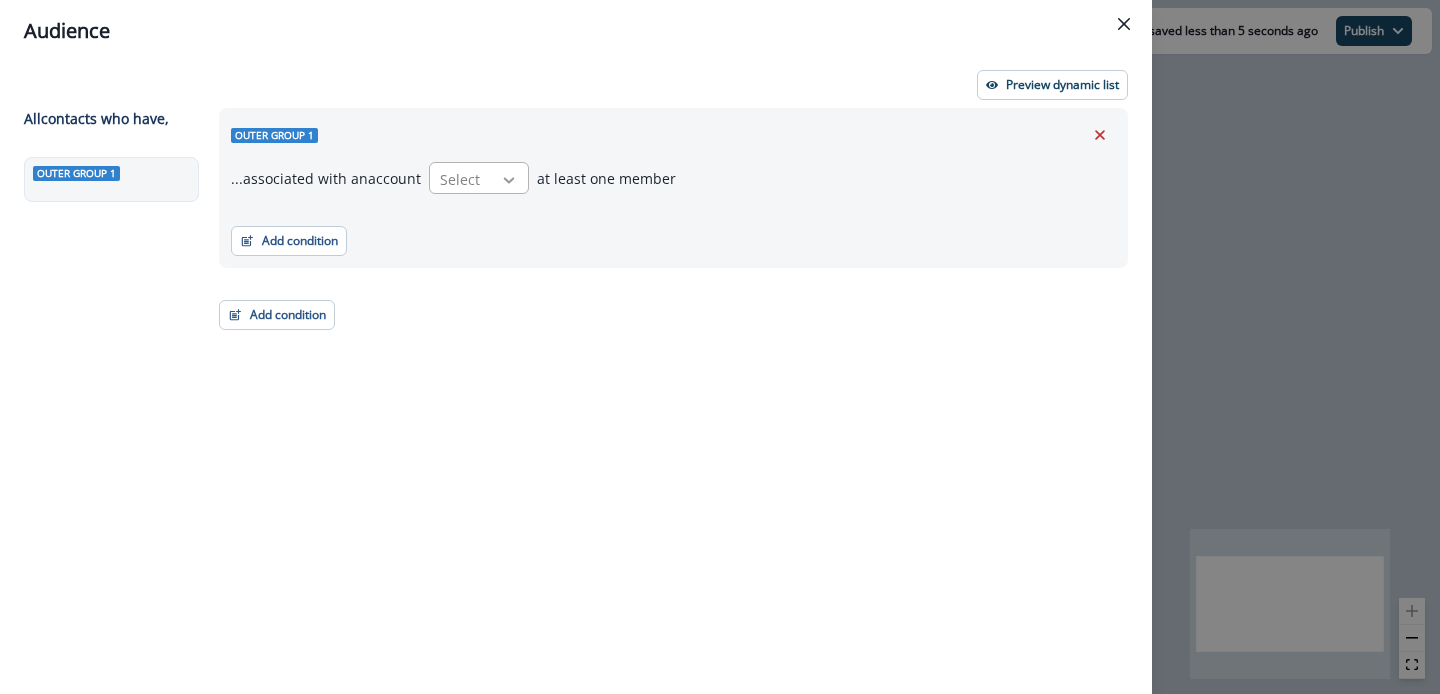 click 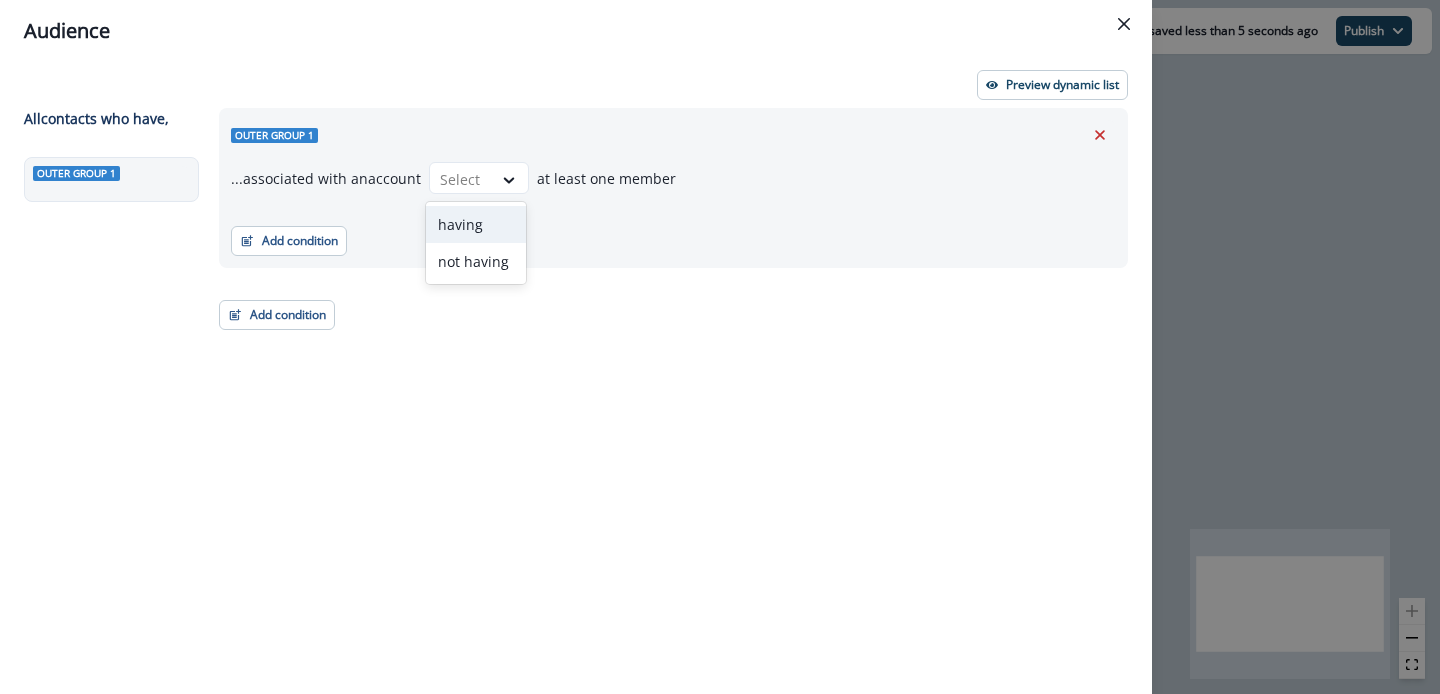 click on "having" at bounding box center [476, 224] 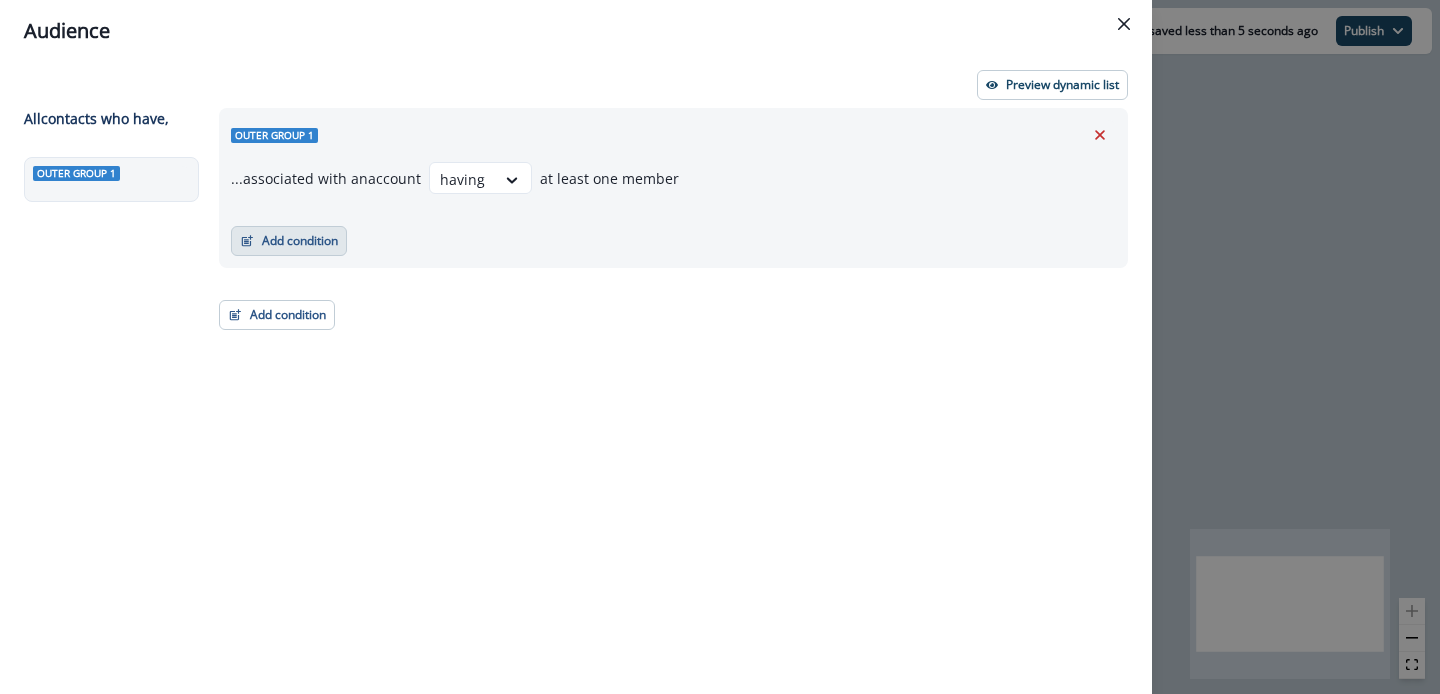 click on "Add condition" at bounding box center [289, 241] 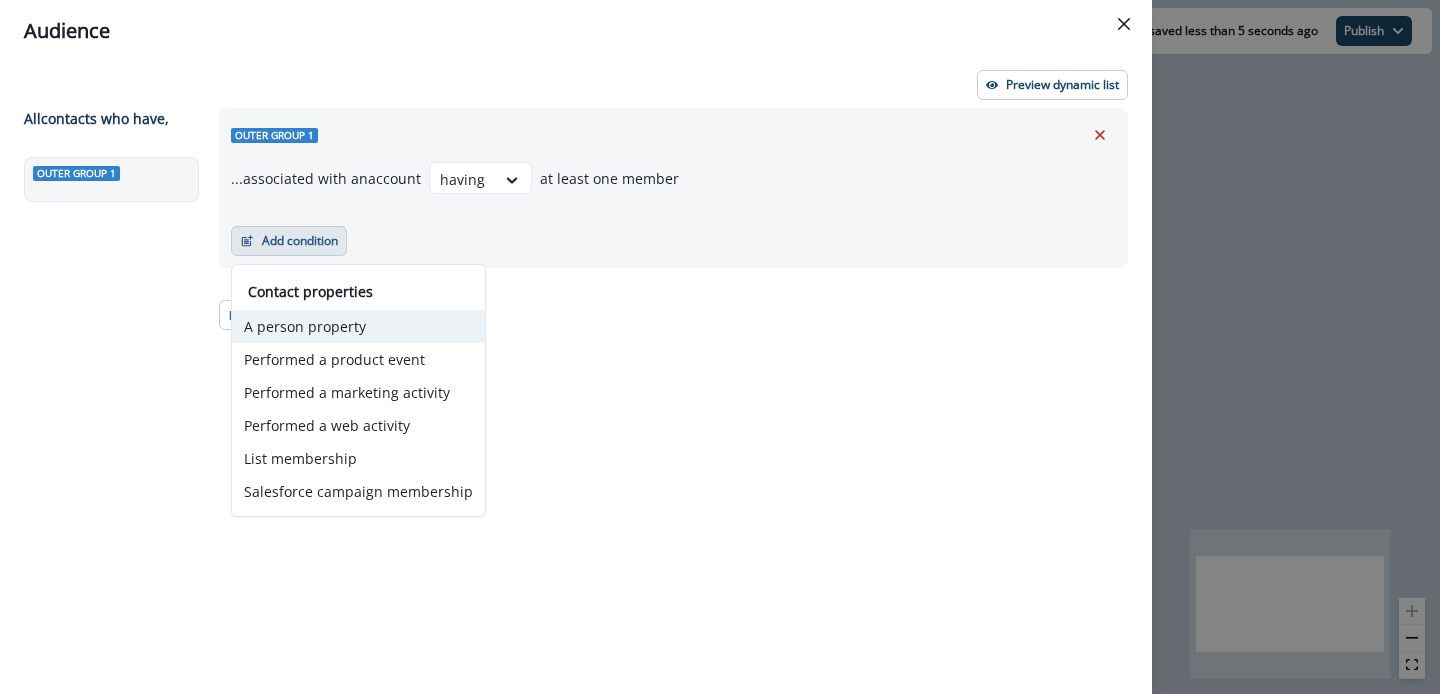 click on "A person property" at bounding box center (358, 326) 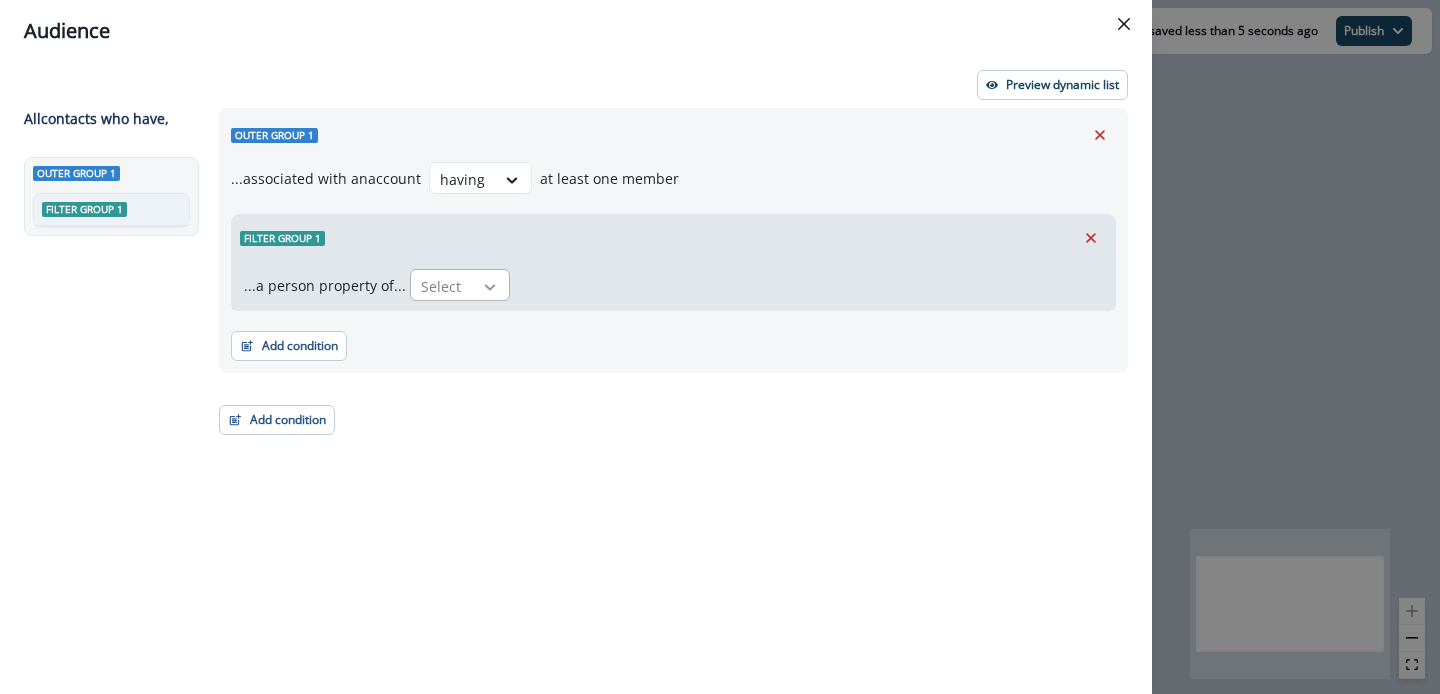 click 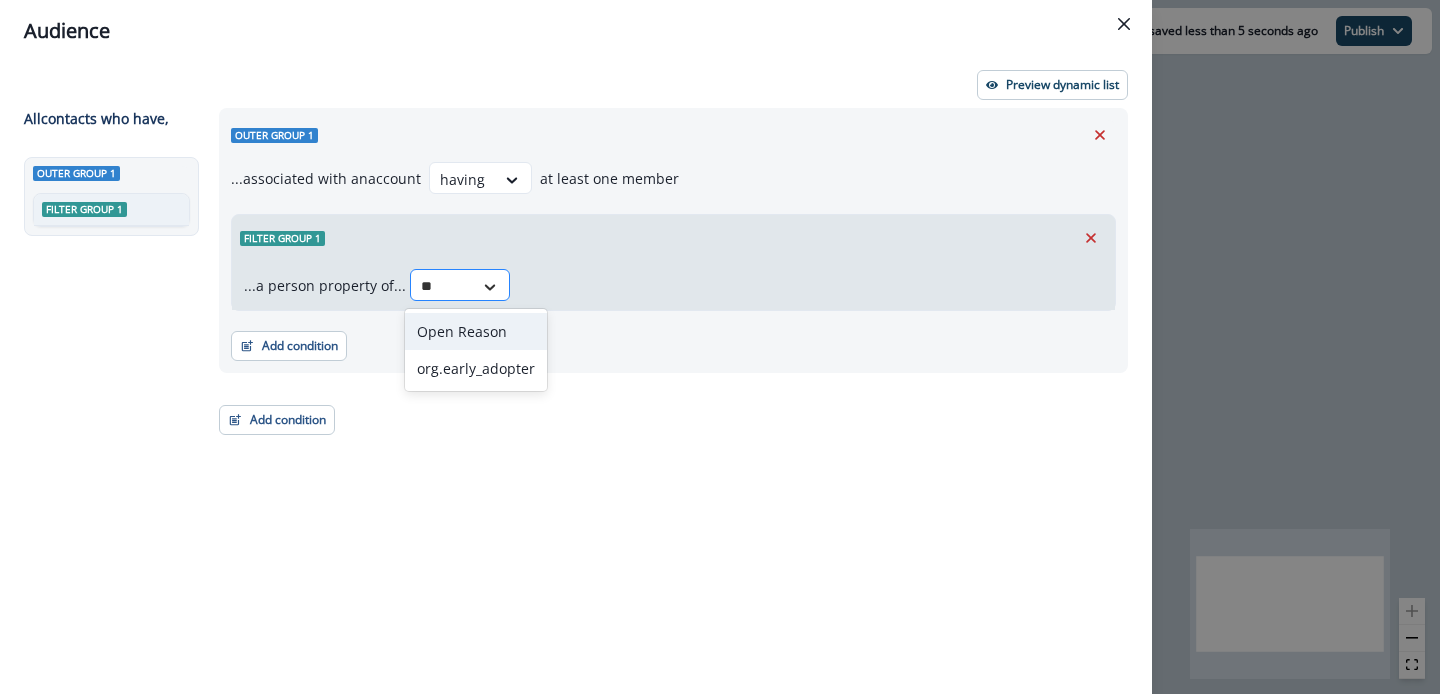 type on "*" 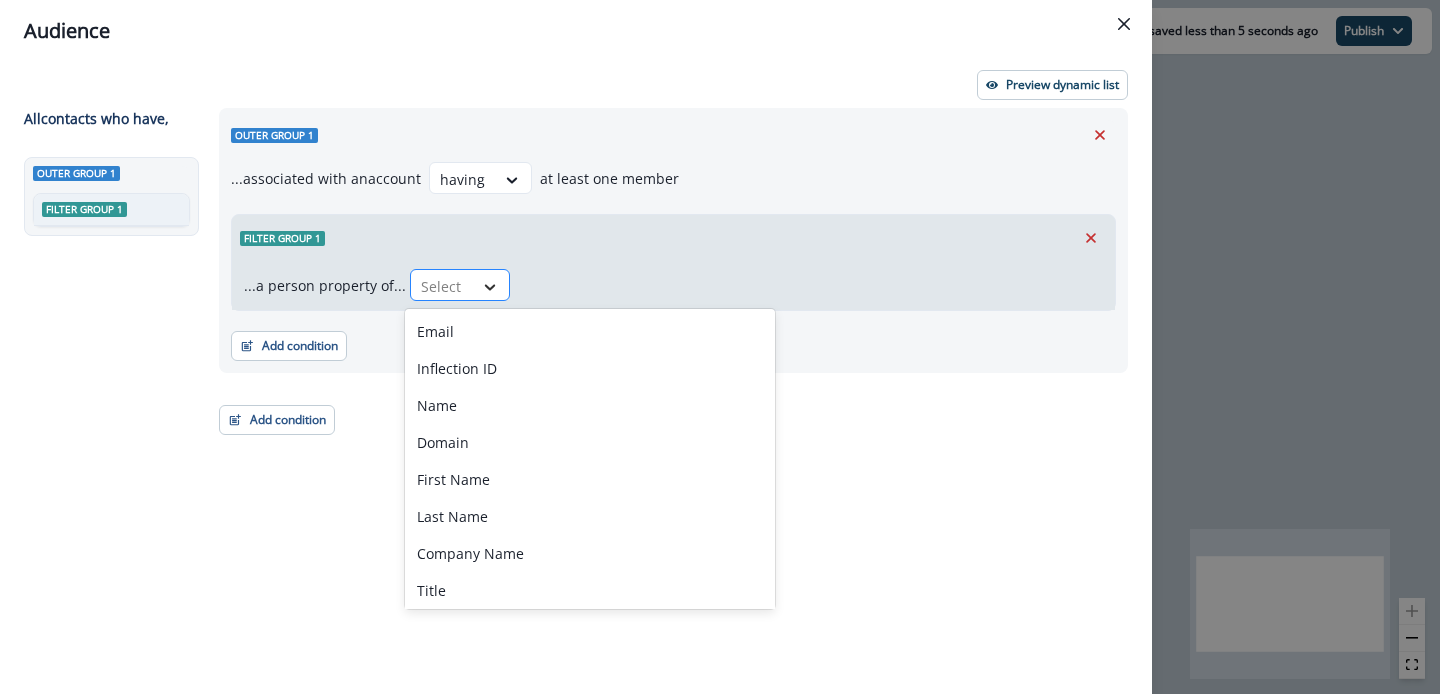 type on "*" 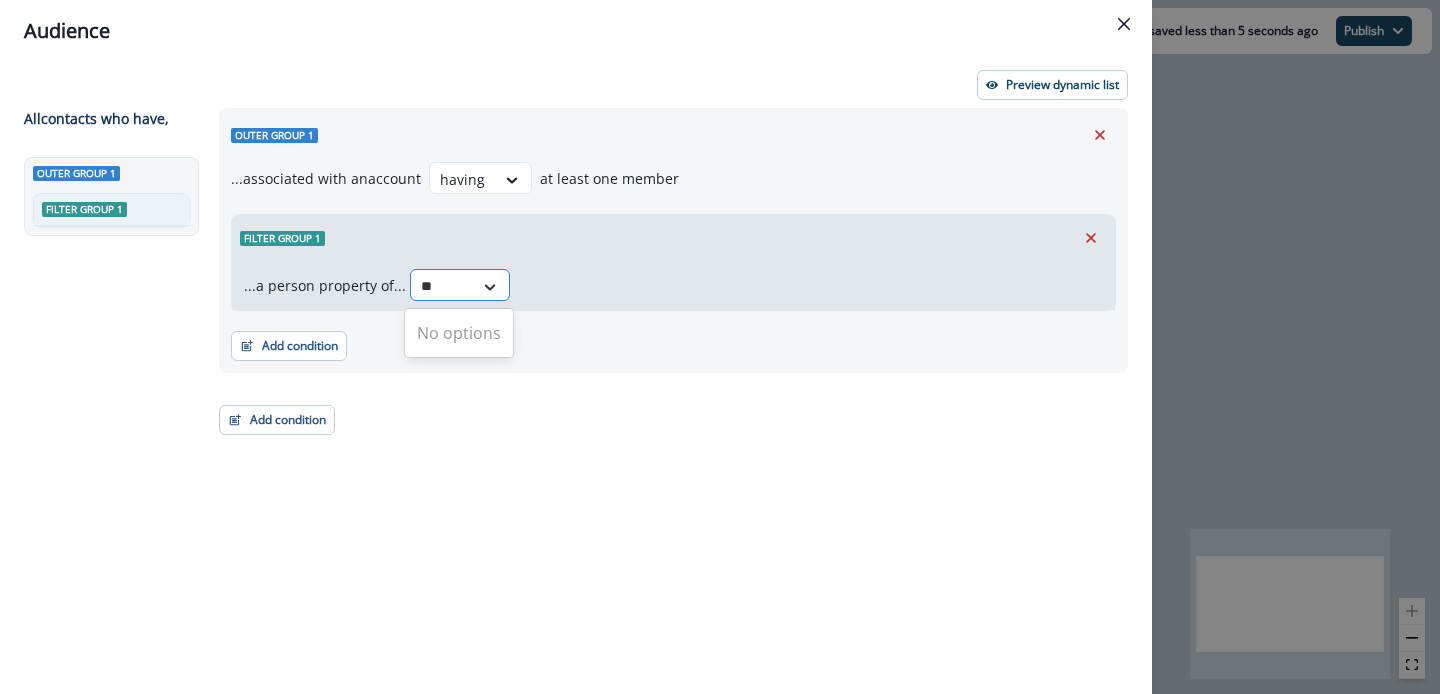 type on "*" 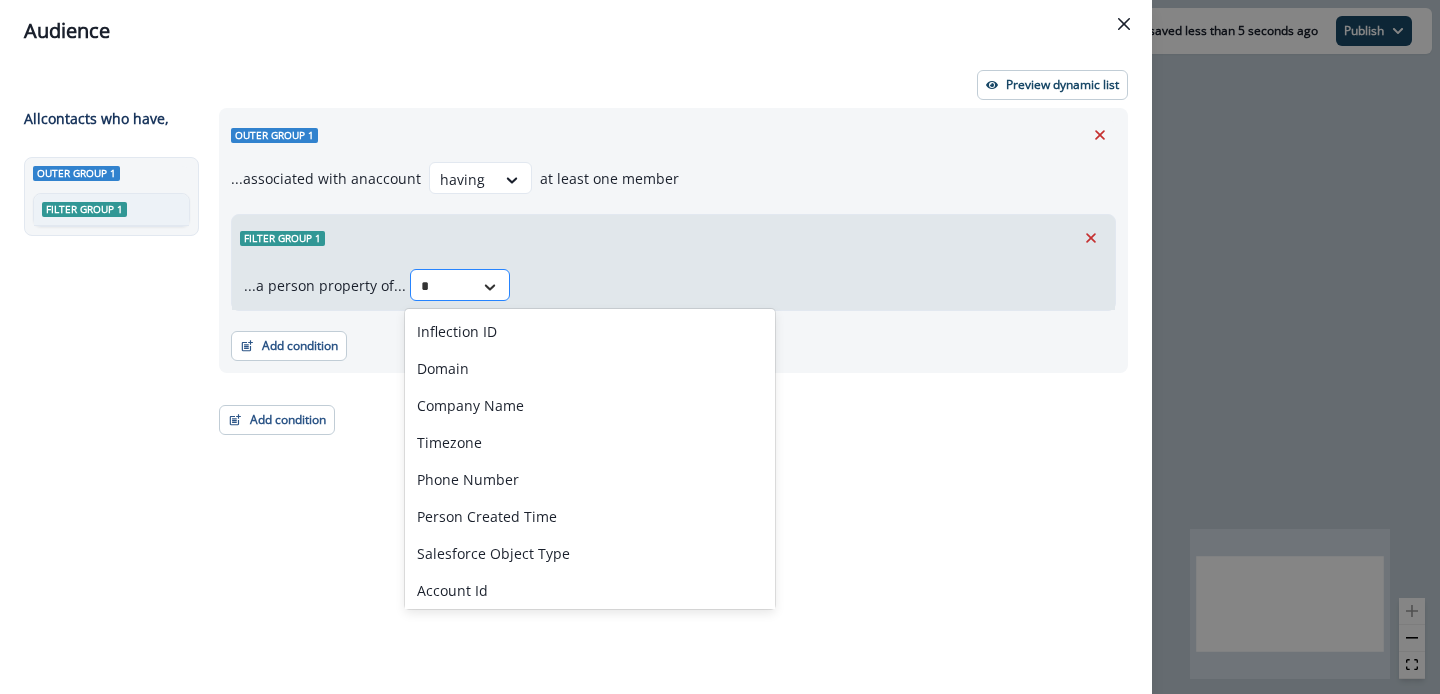 type 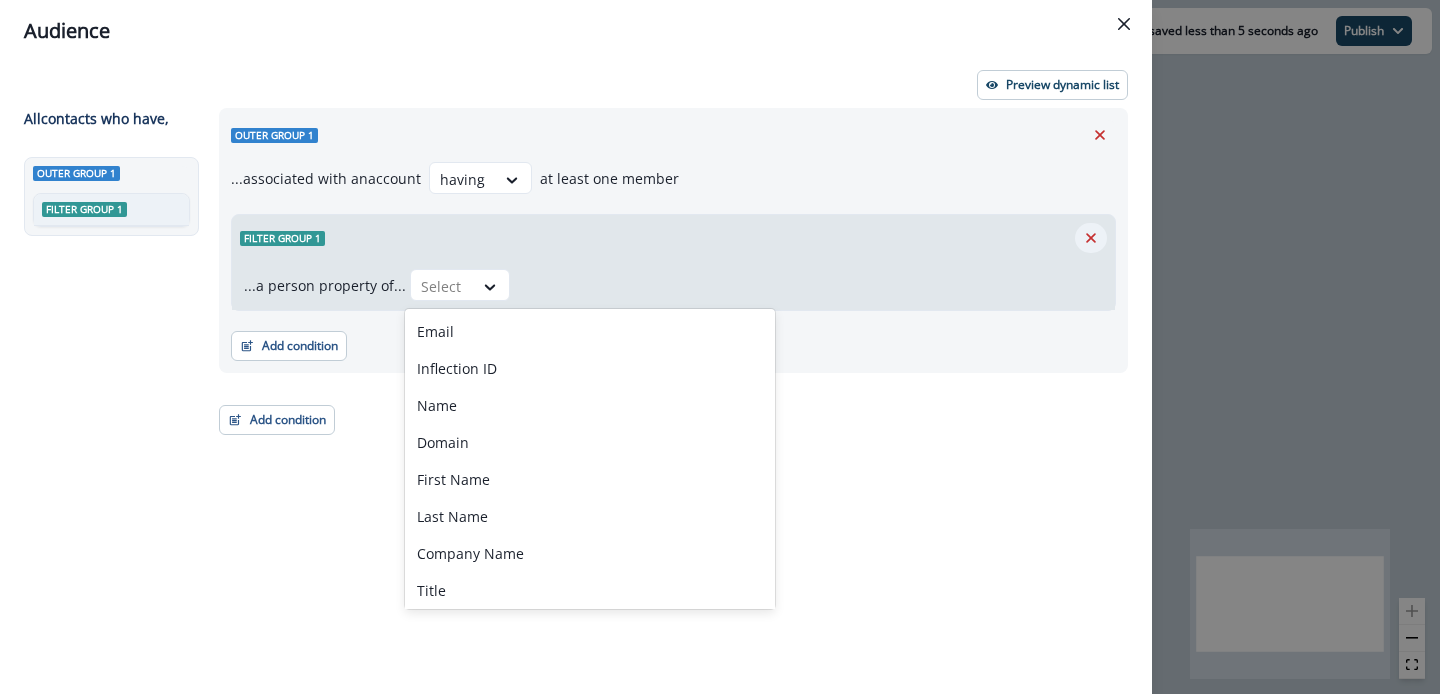 click 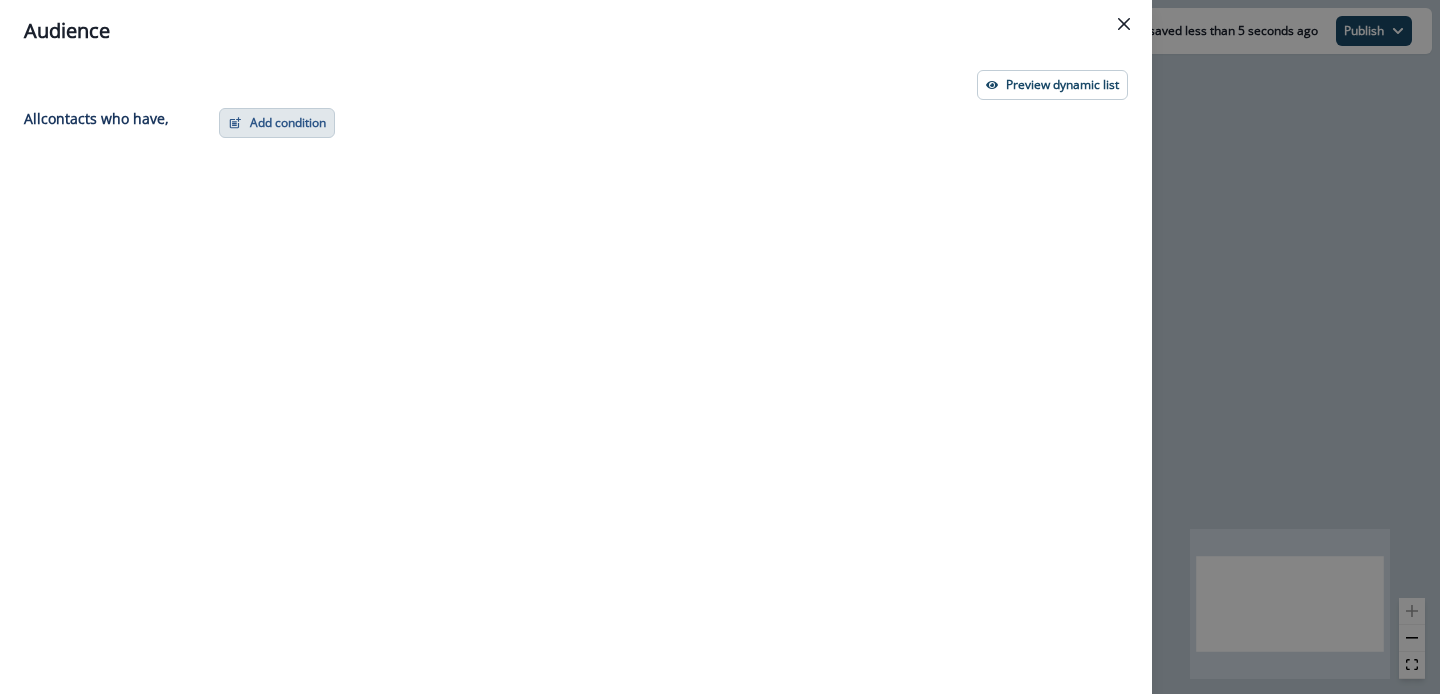 click on "Add condition" at bounding box center (277, 123) 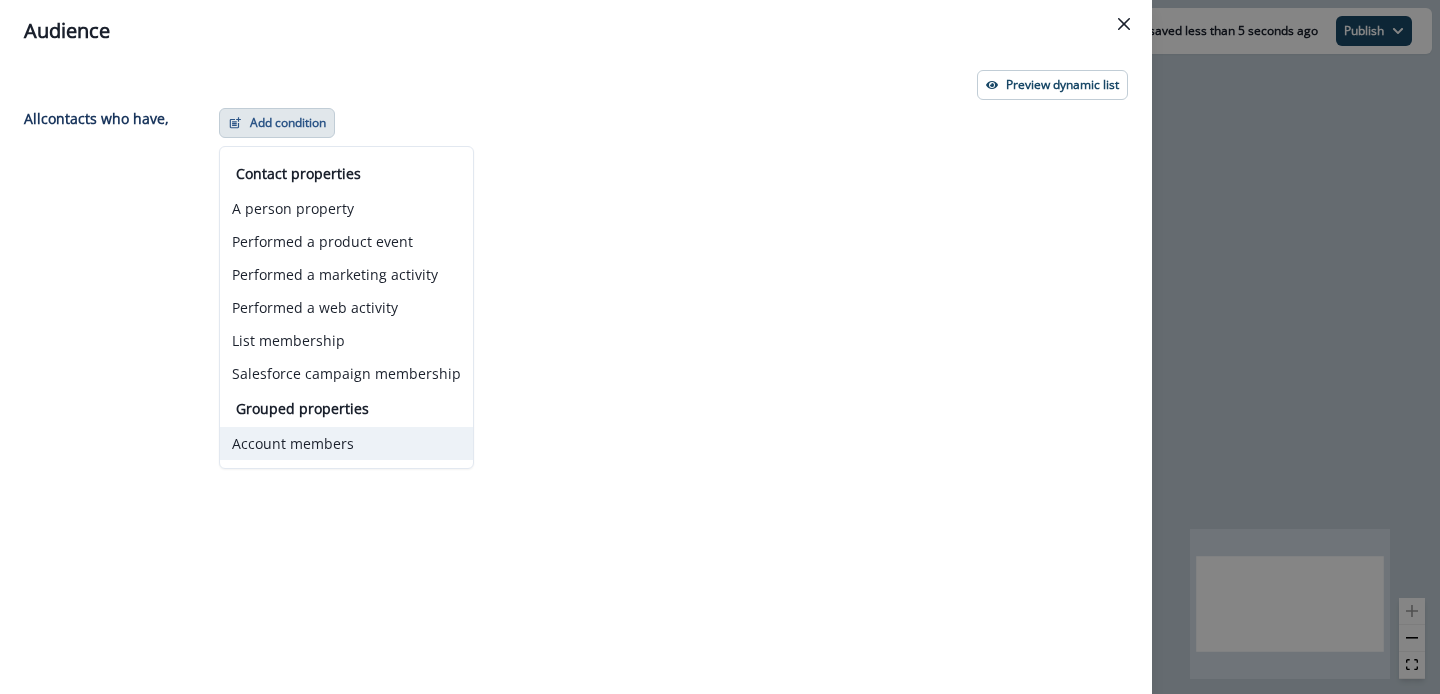 click on "Account members" at bounding box center (346, 443) 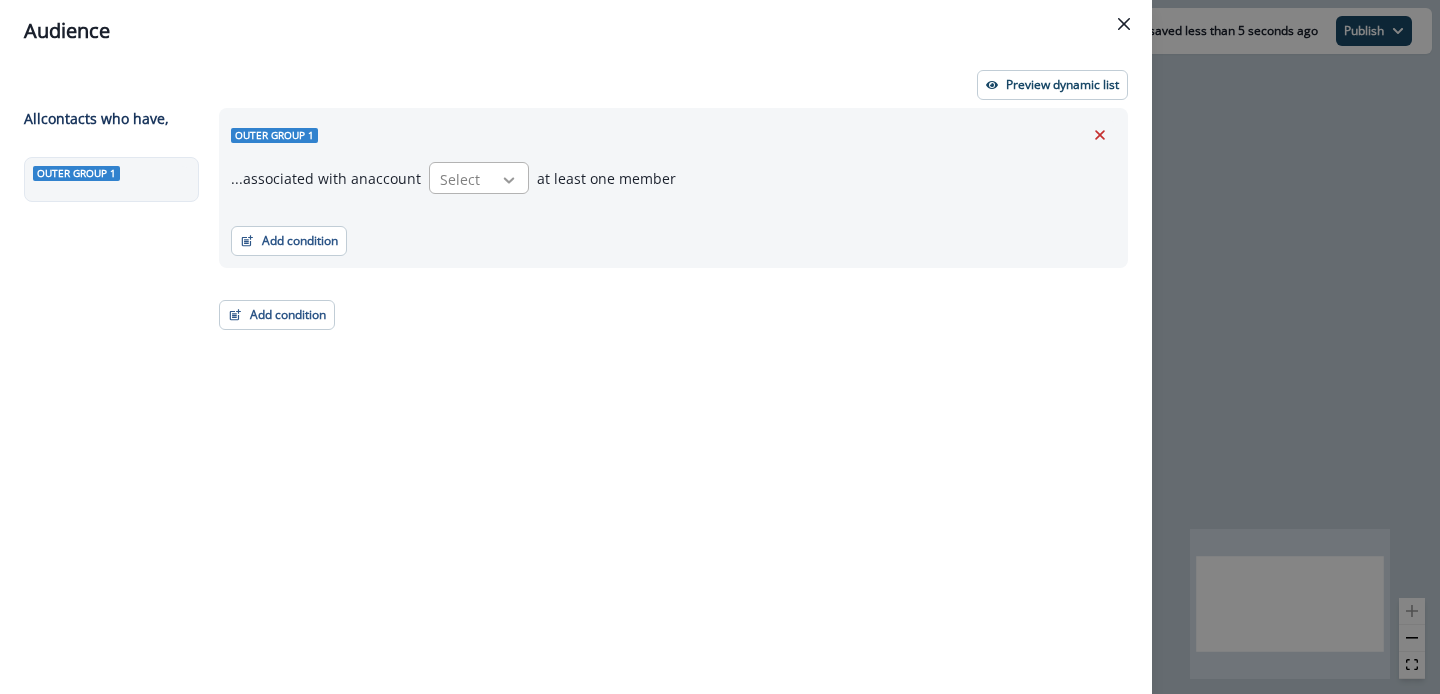 click 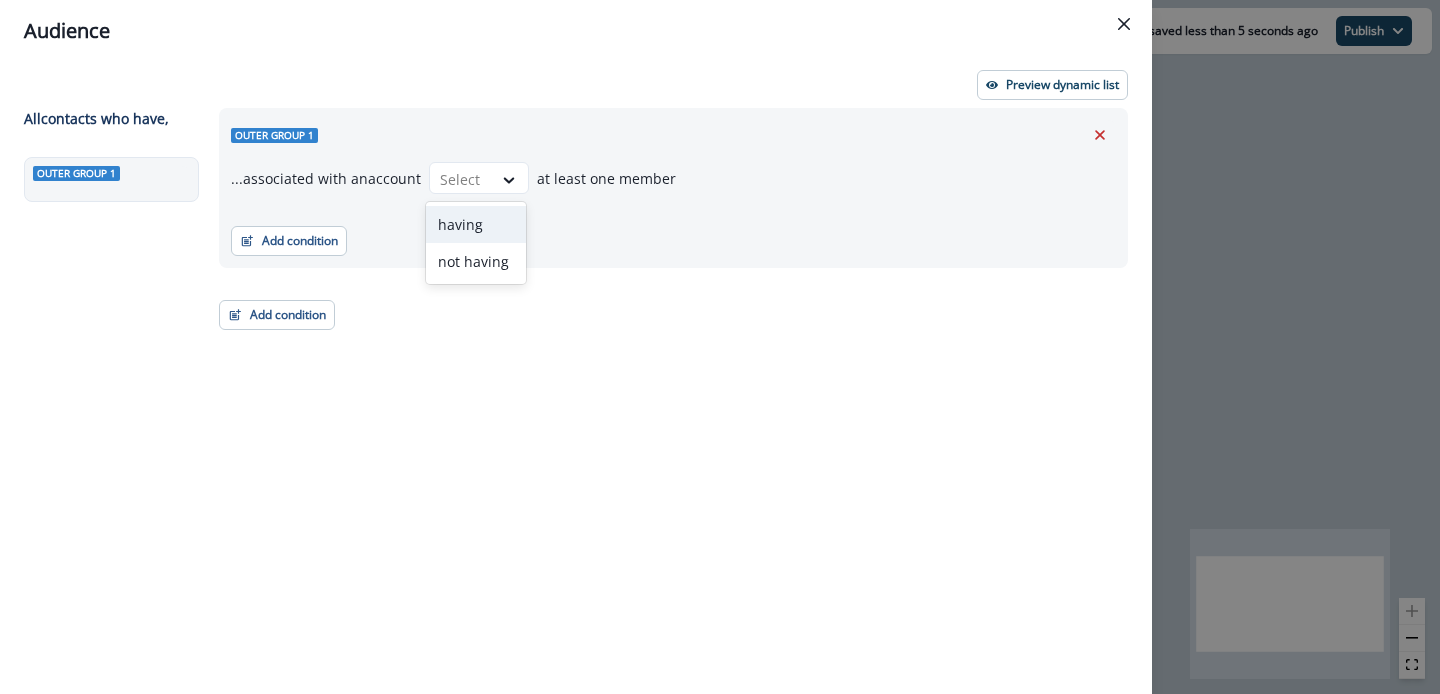 click on "having" at bounding box center (476, 224) 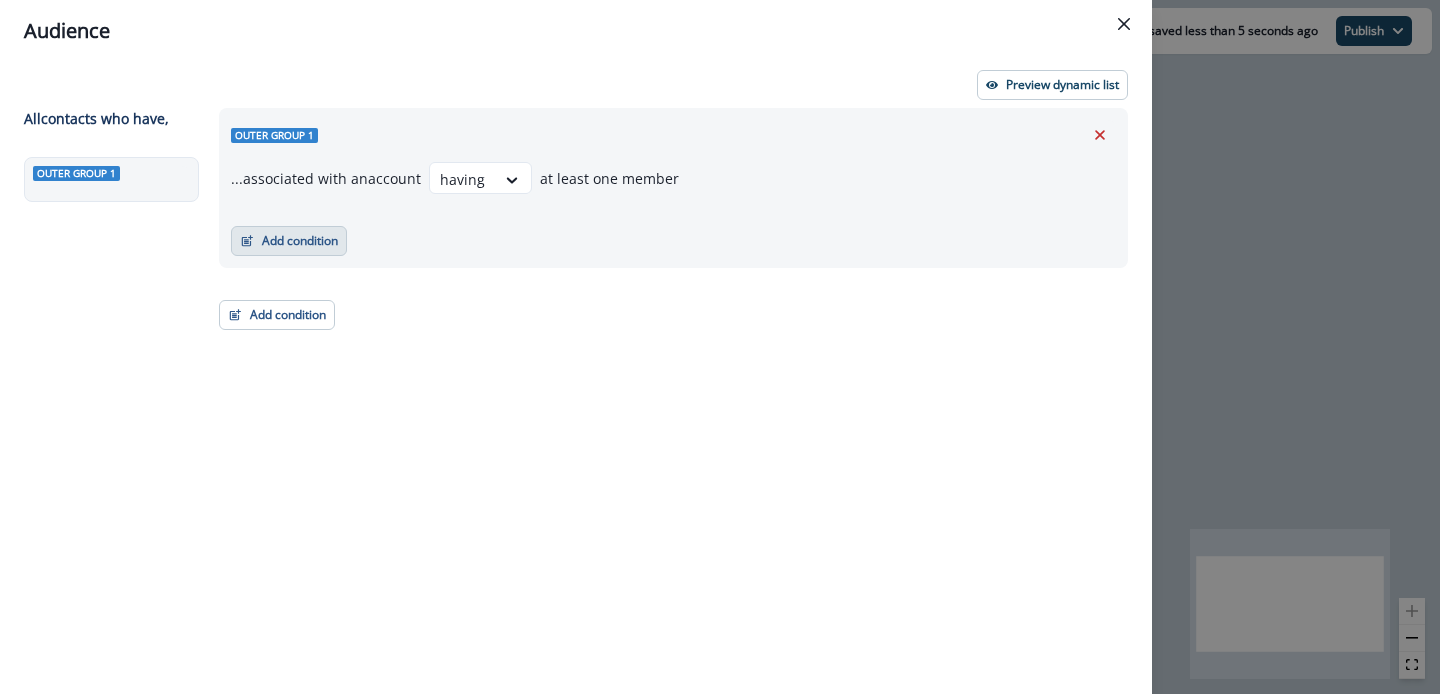 click on "Add condition" at bounding box center (289, 241) 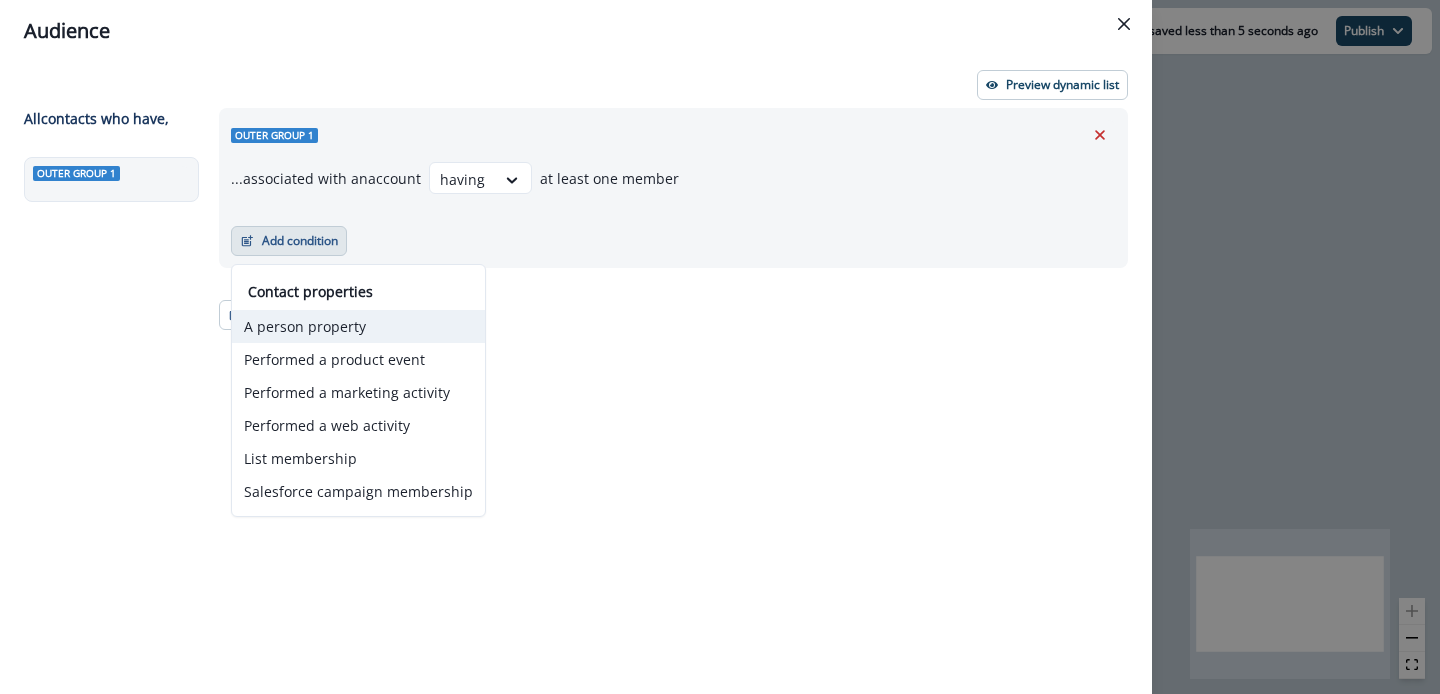 click on "A person property" at bounding box center [358, 326] 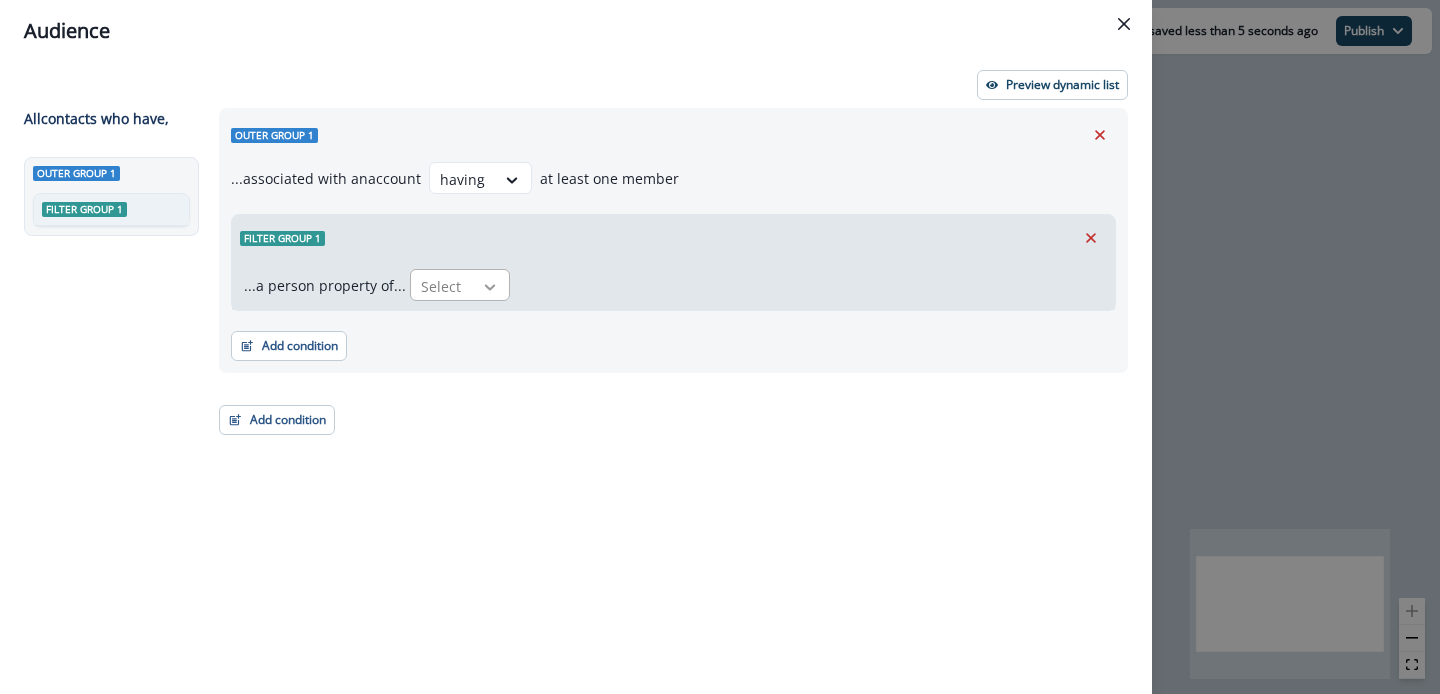 click at bounding box center (490, 287) 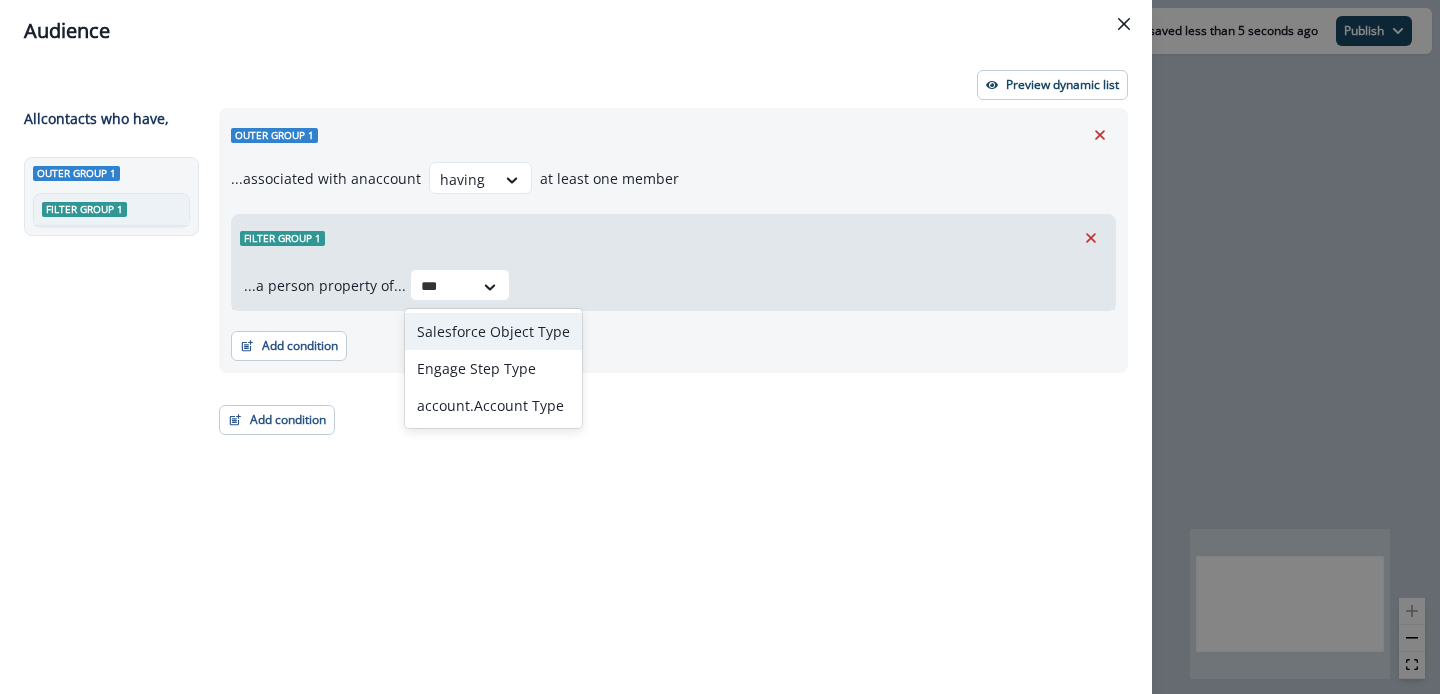 type on "****" 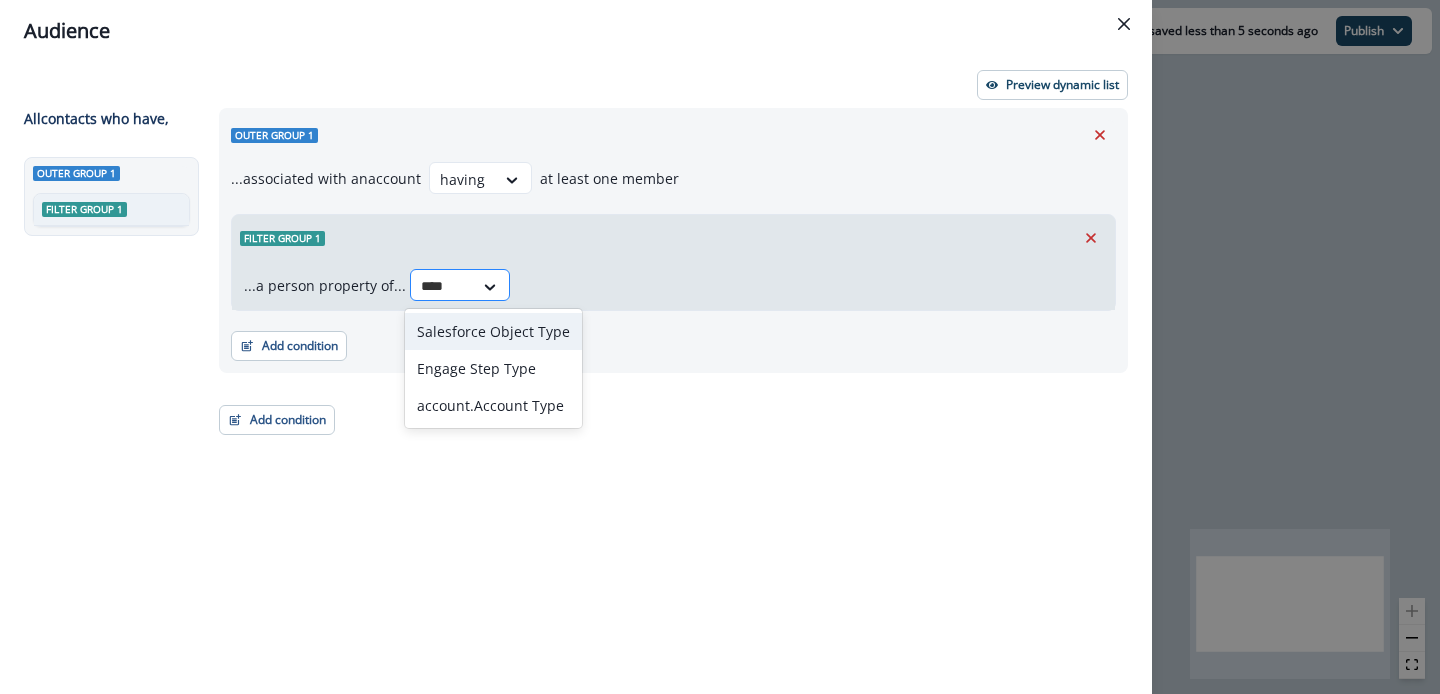 type 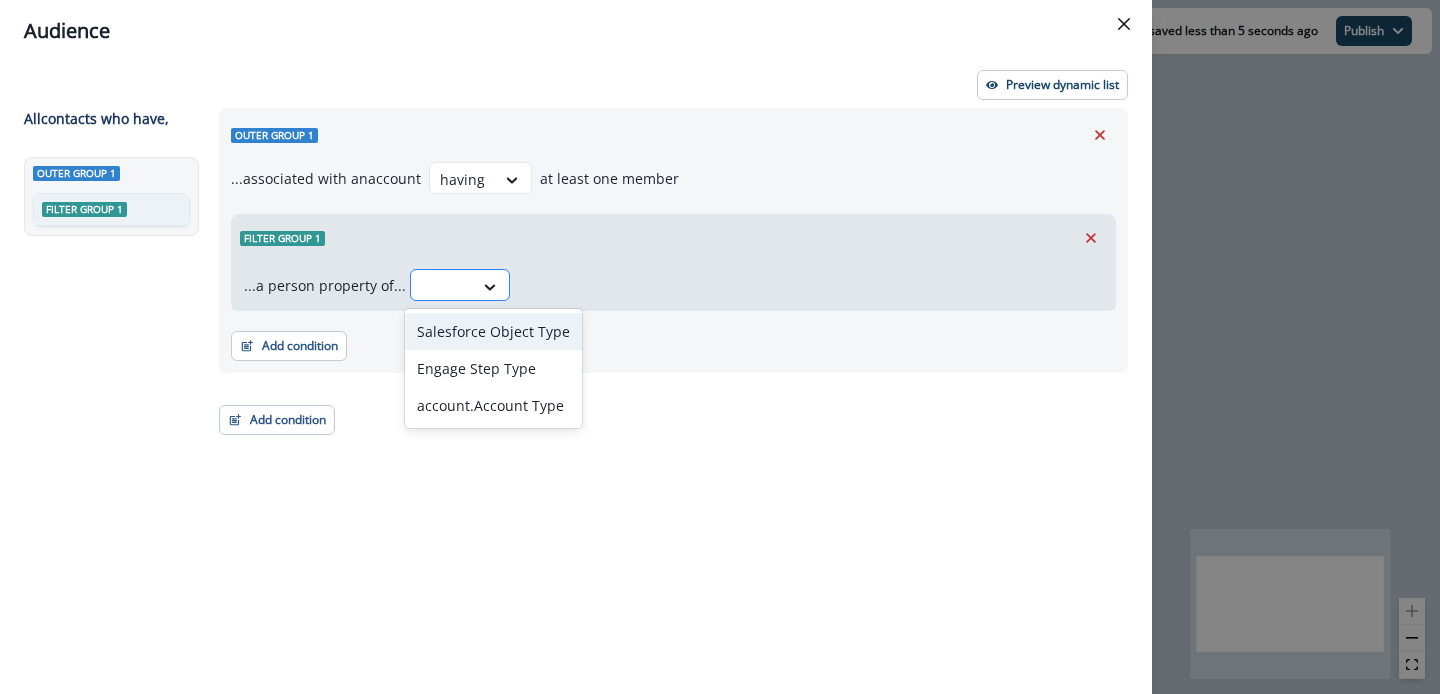 click at bounding box center [442, 286] 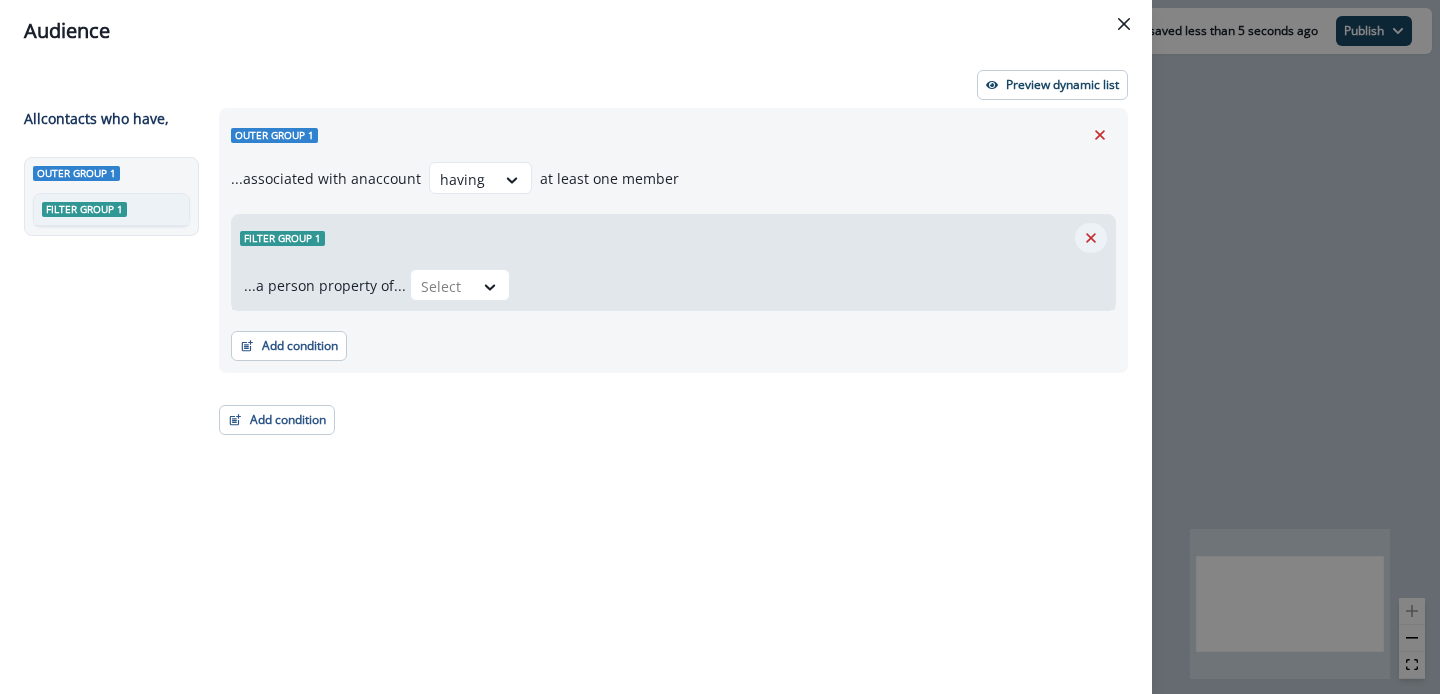 click 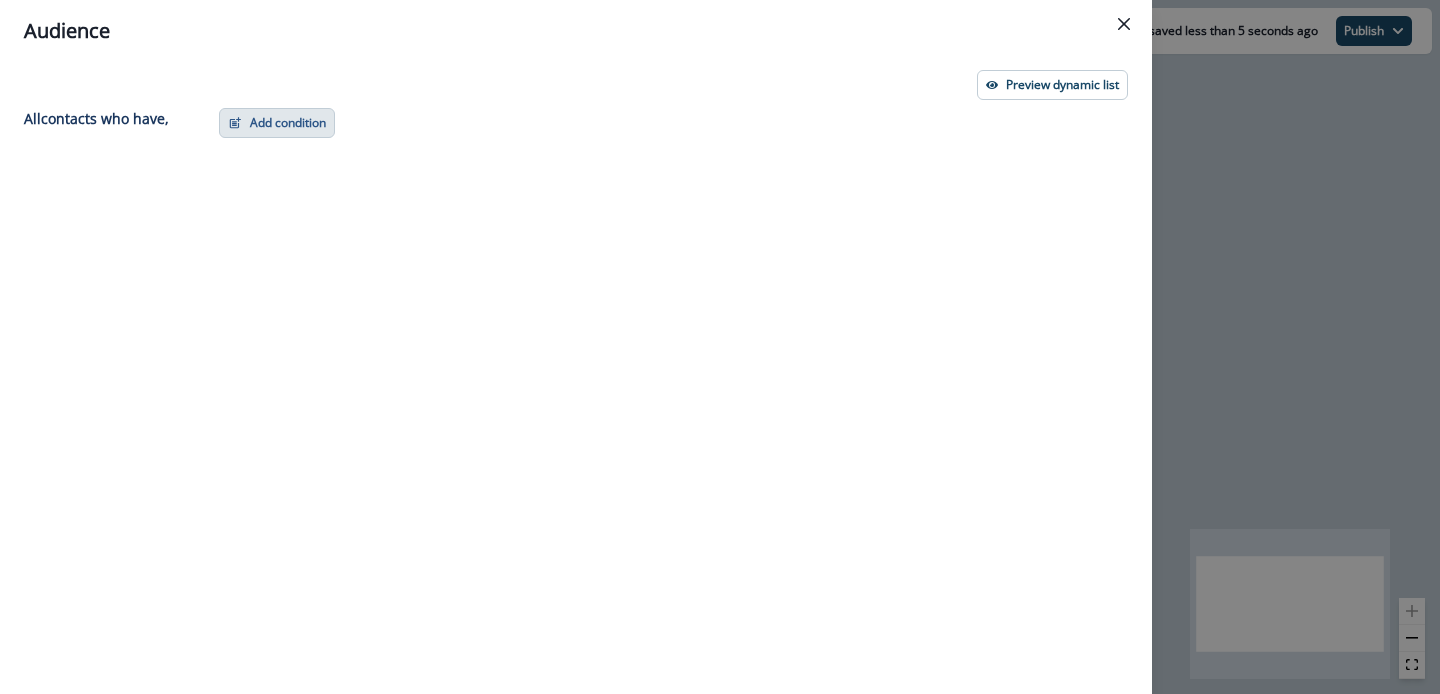 click on "Add condition" at bounding box center [277, 123] 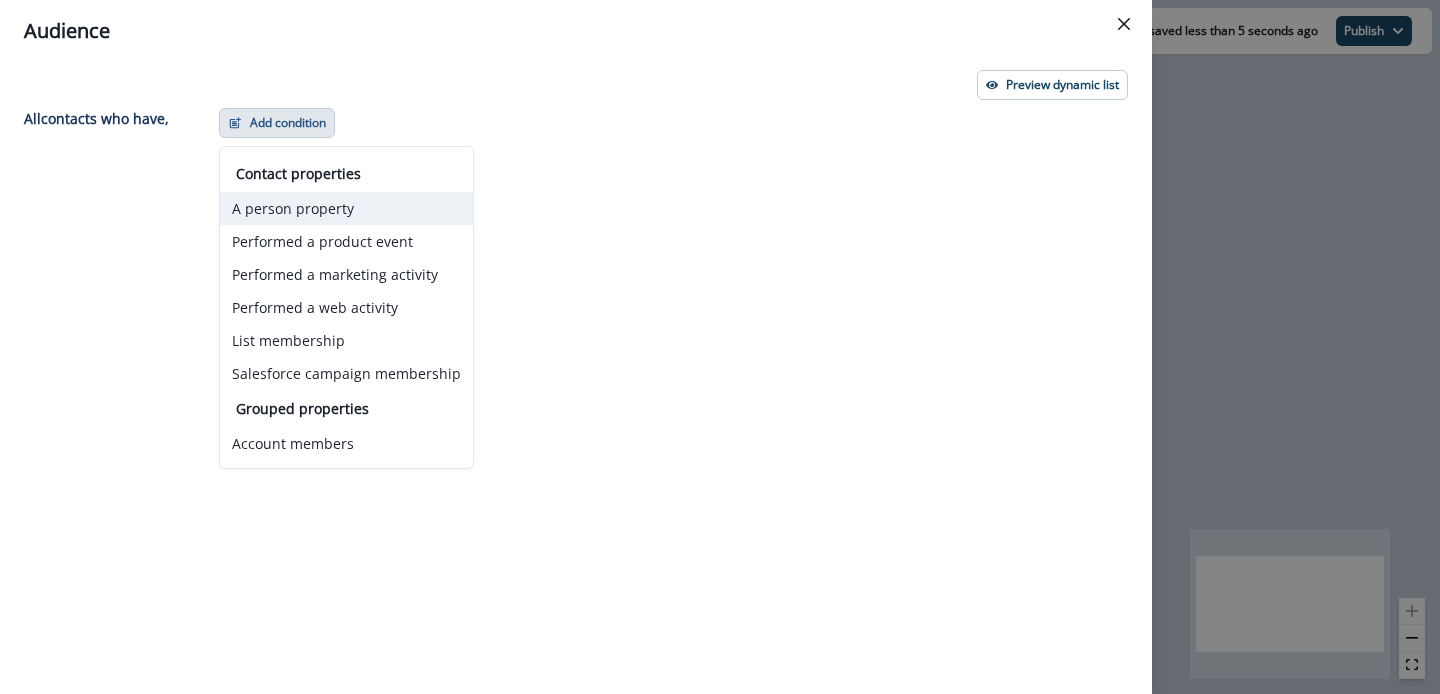 click on "A person property" at bounding box center [346, 208] 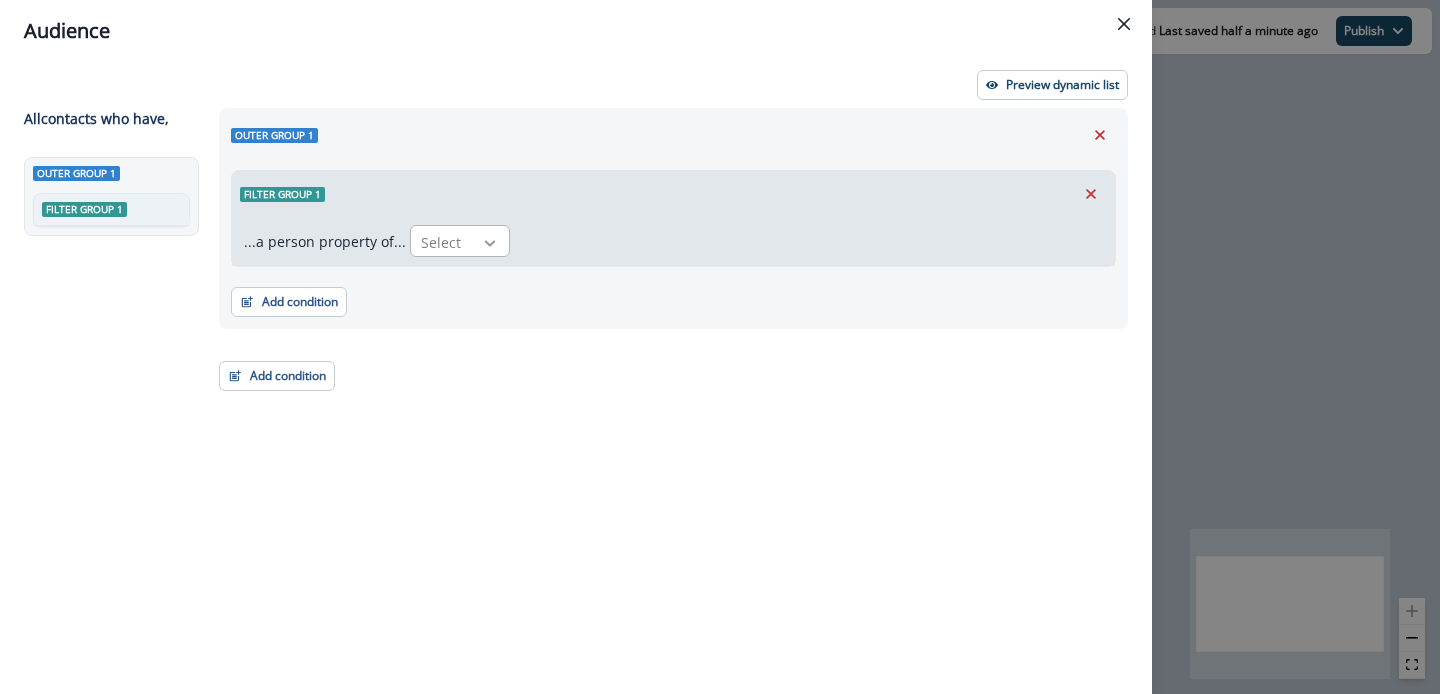 click at bounding box center (490, 243) 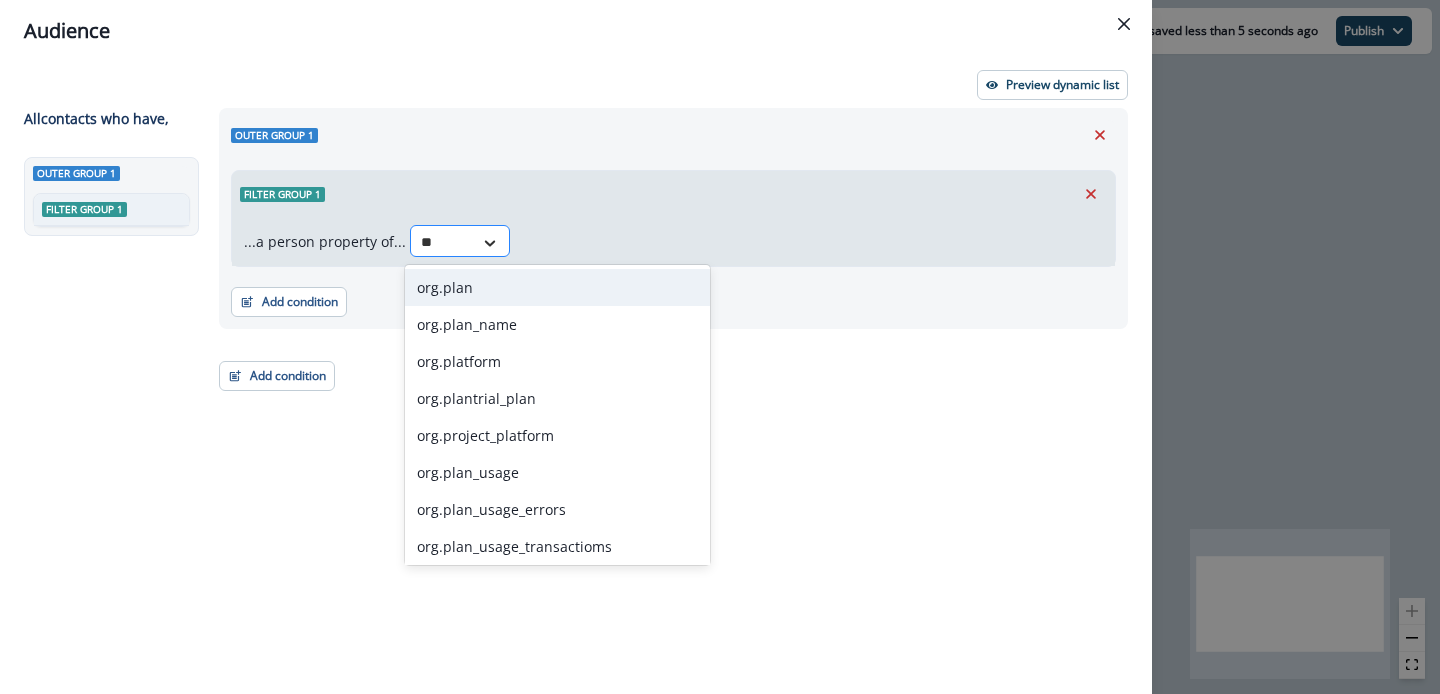 type on "*" 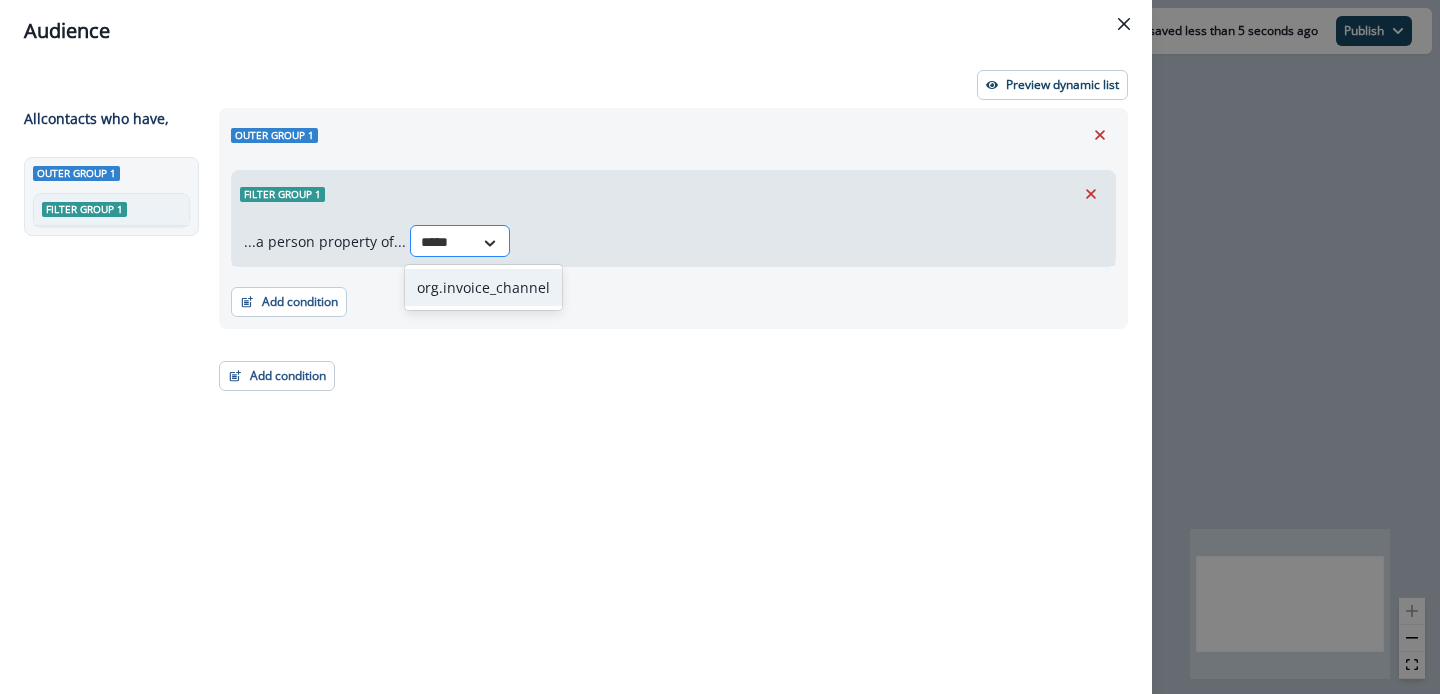 type on "******" 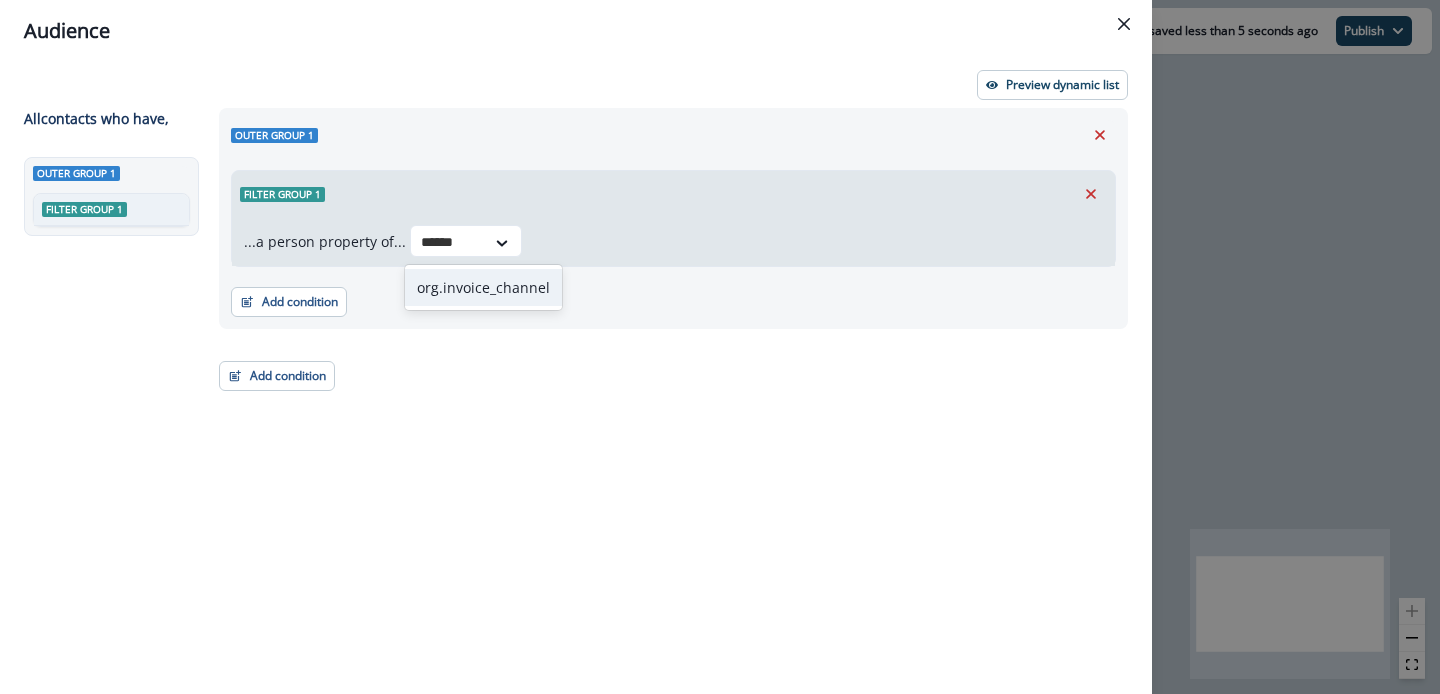 click on "org.invoice_channel" at bounding box center (483, 287) 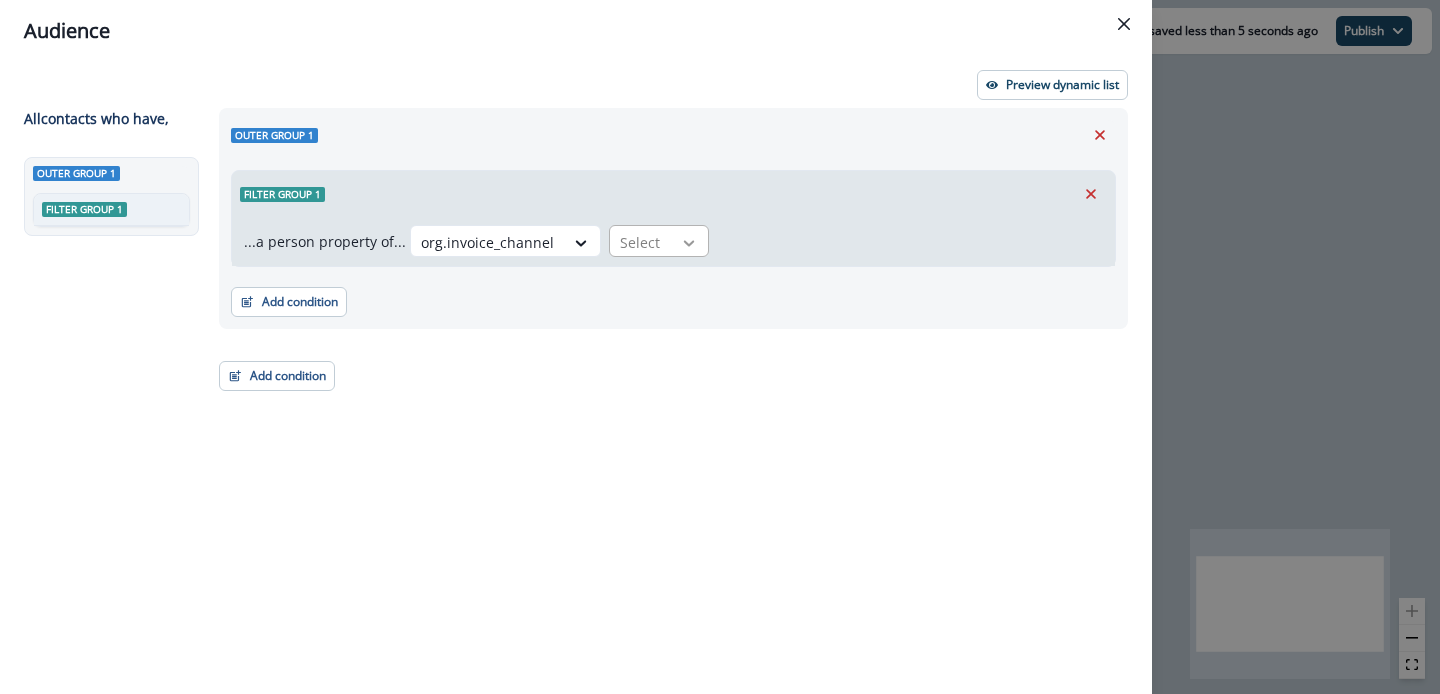 click 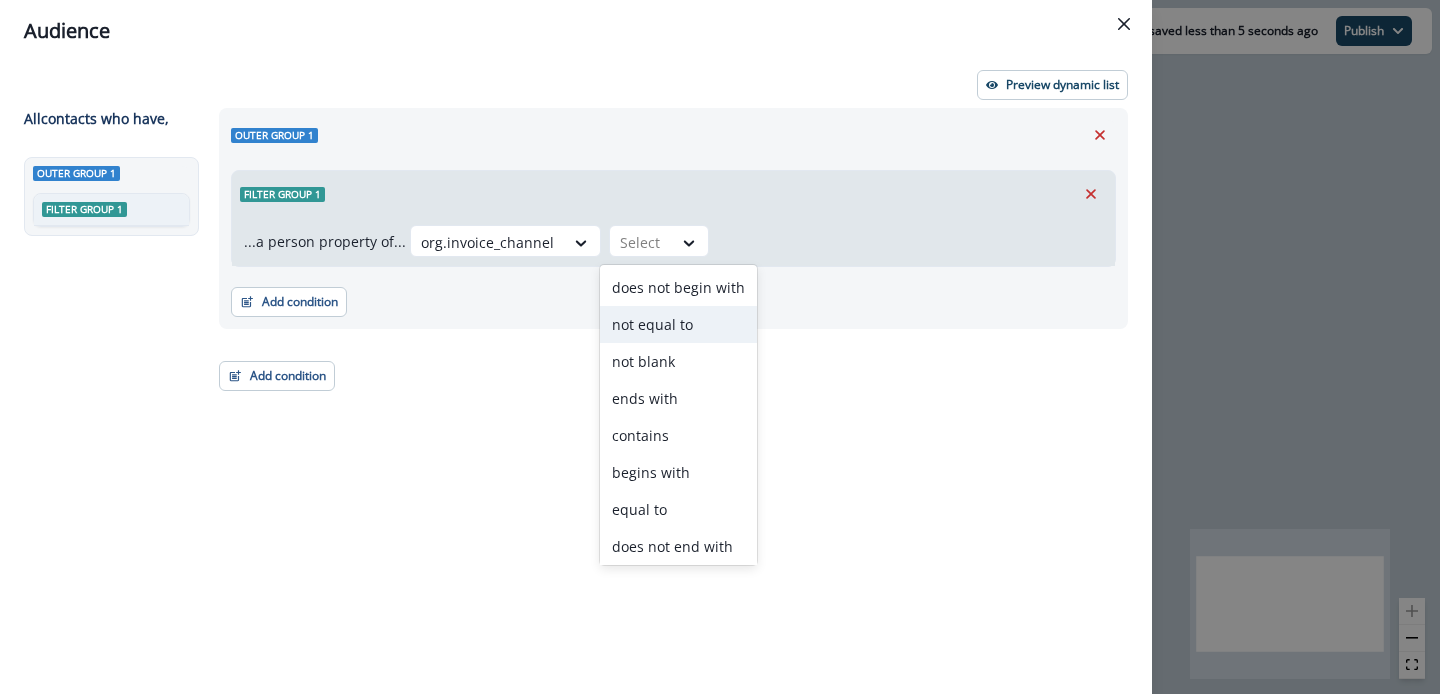 click on "not equal to" at bounding box center (678, 324) 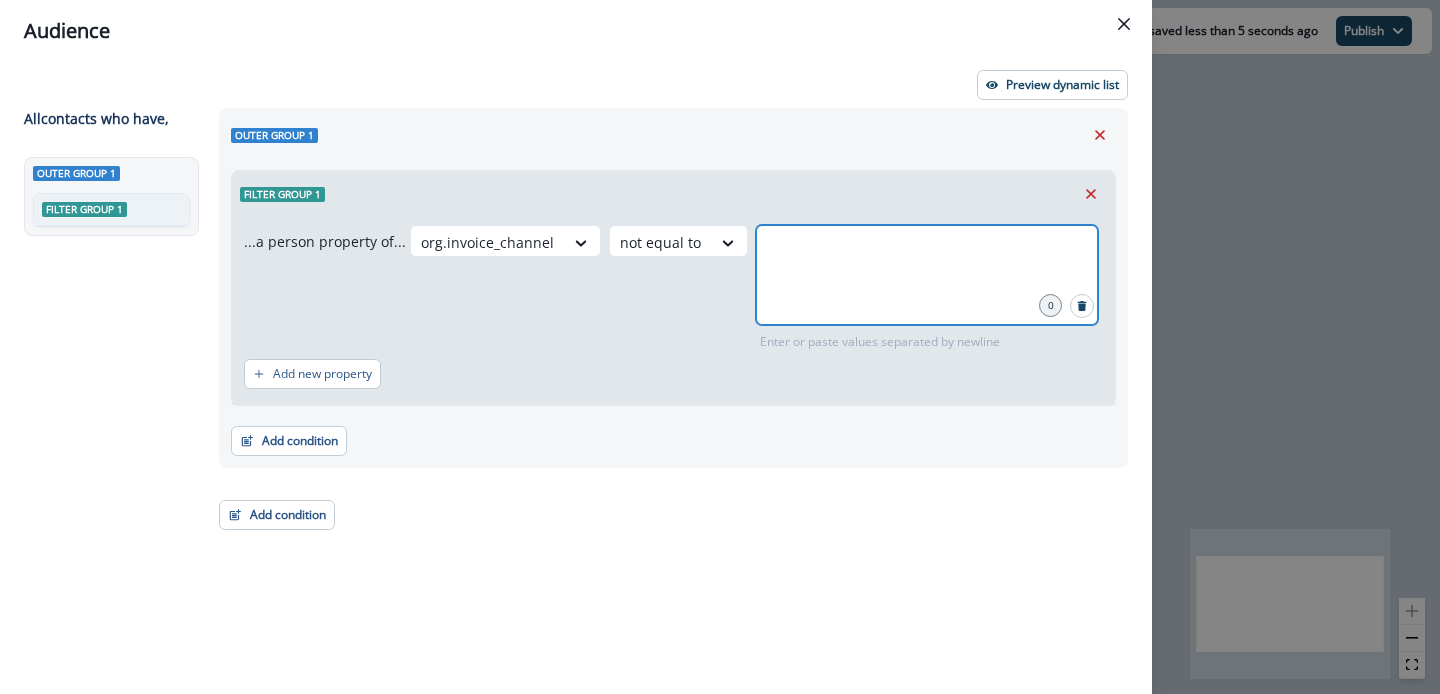 click at bounding box center (927, 250) 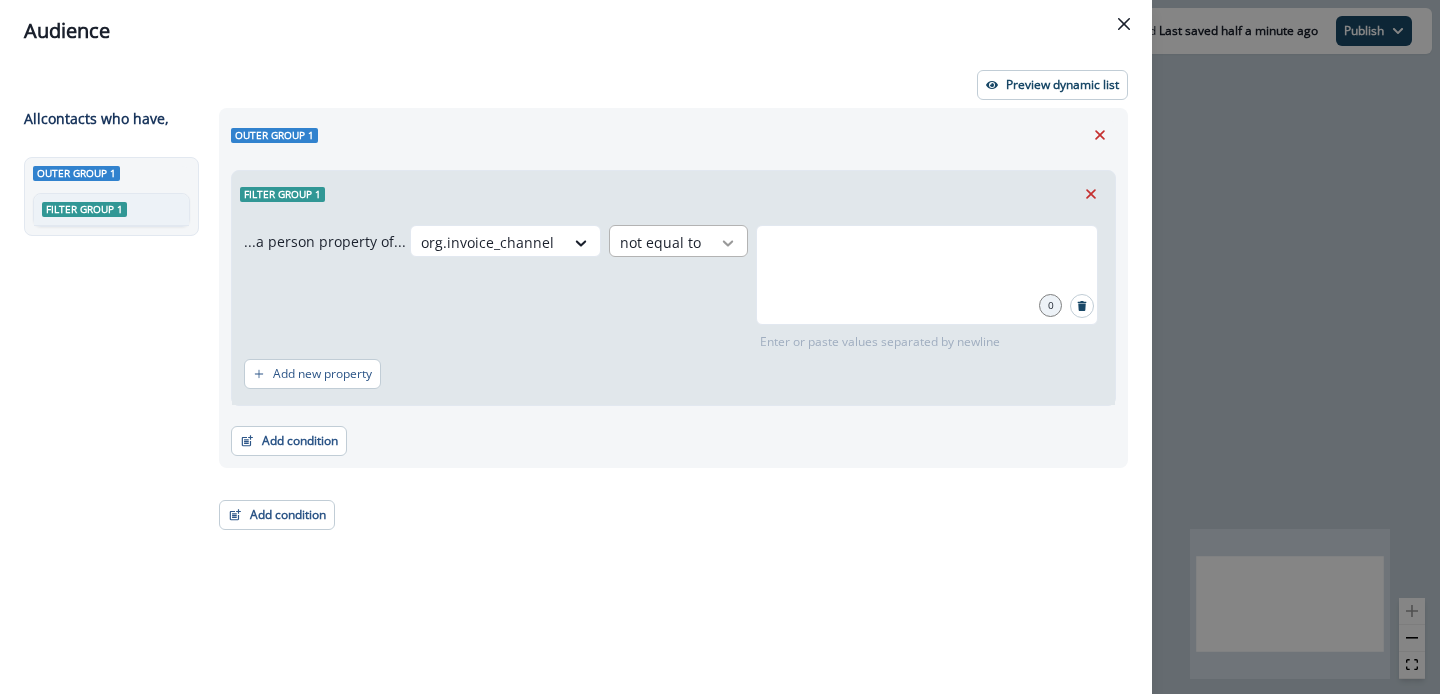 click at bounding box center [581, 243] 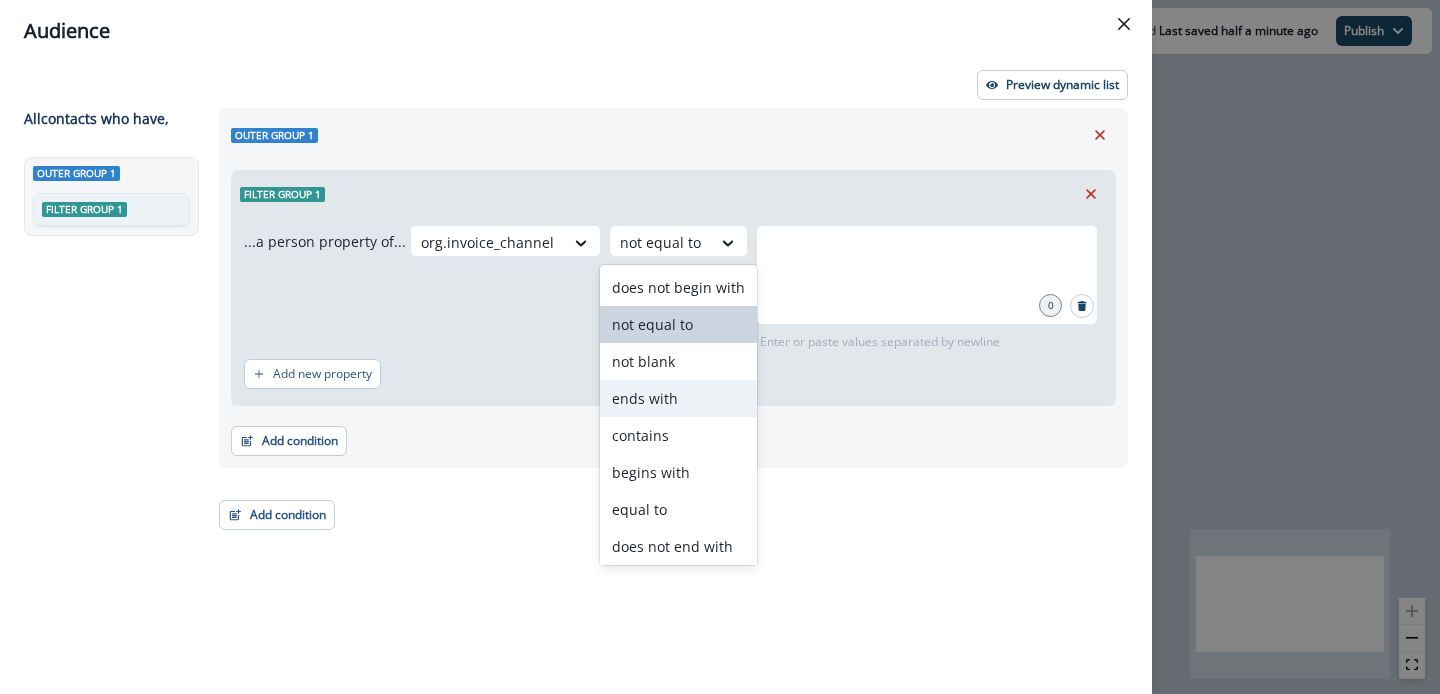 scroll, scrollTop: 28, scrollLeft: 0, axis: vertical 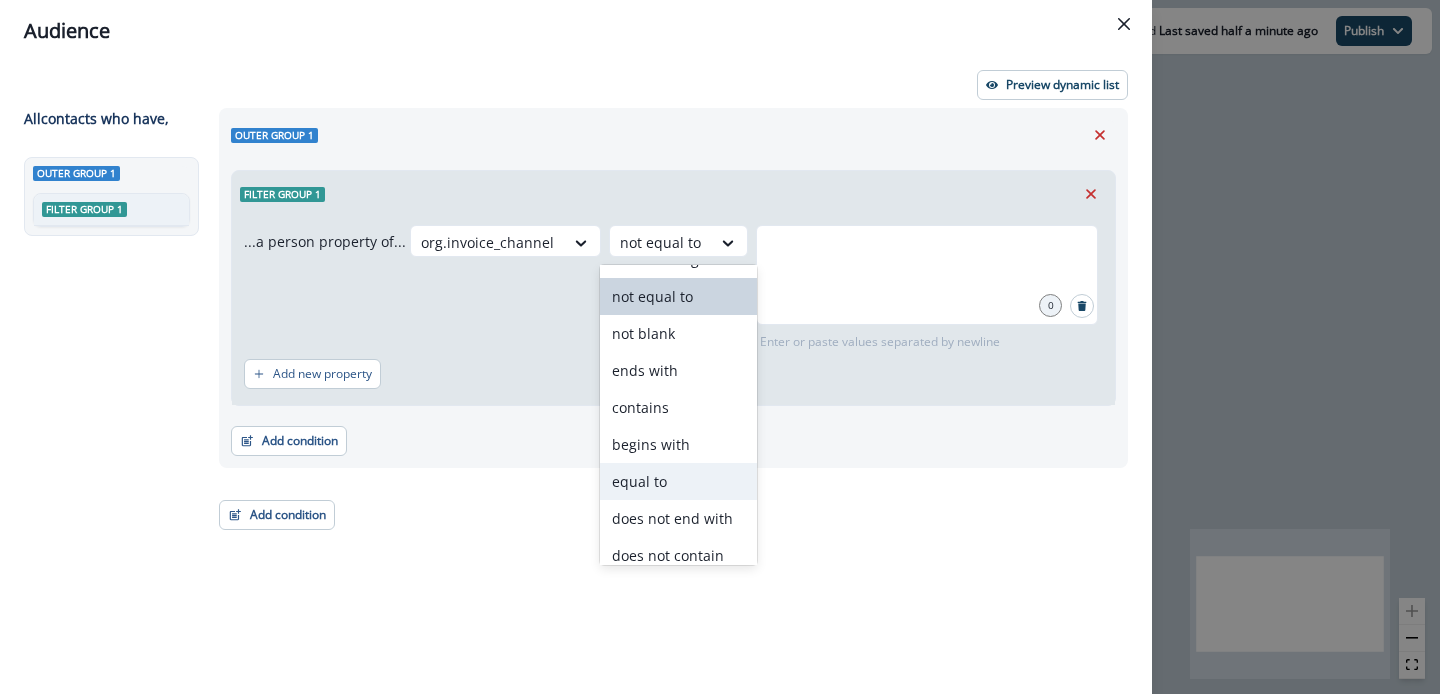 click on "equal to" at bounding box center [678, 481] 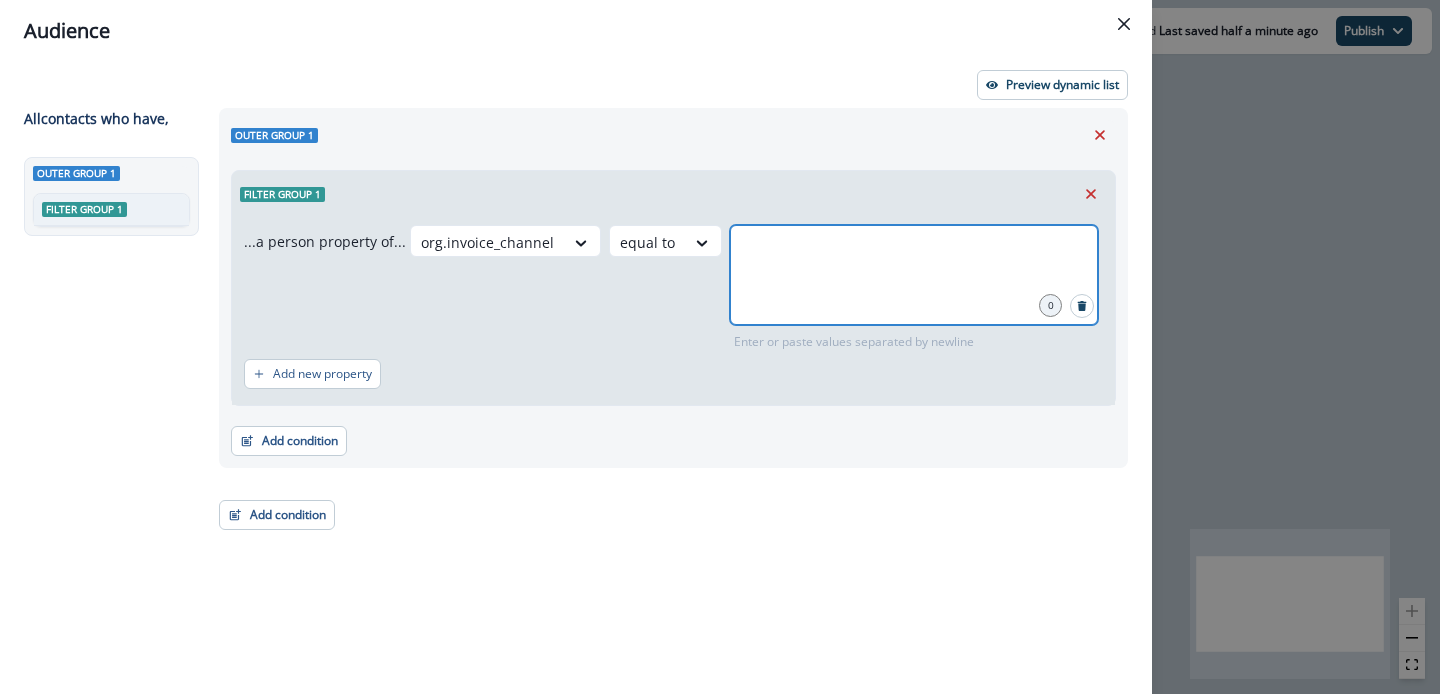 click at bounding box center (914, 250) 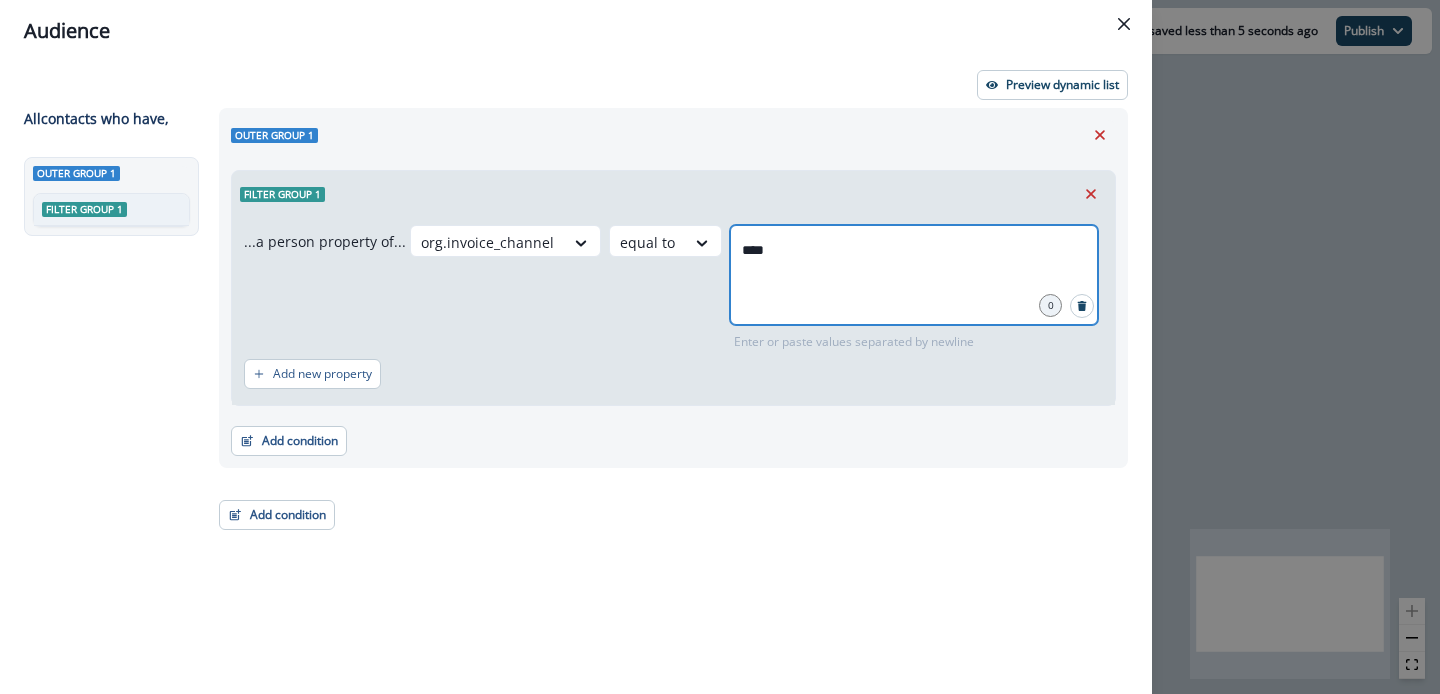 type on "*****" 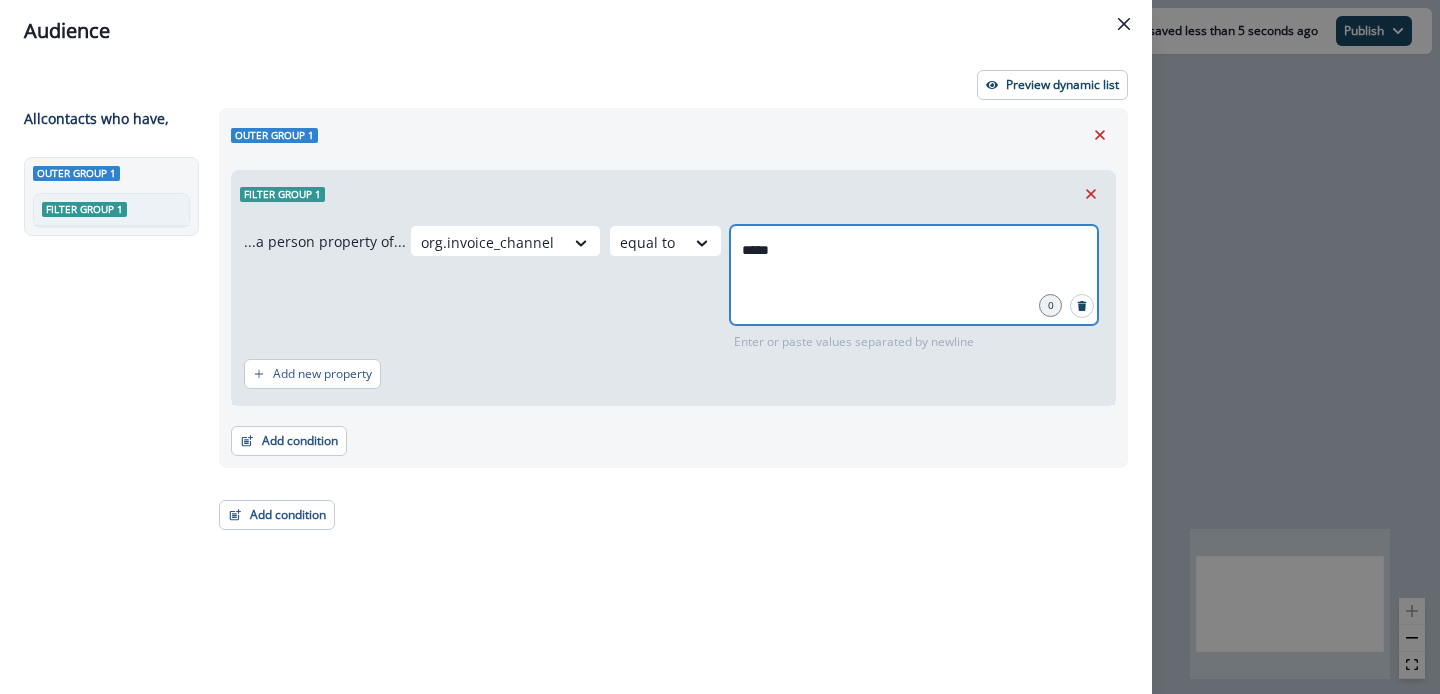 type 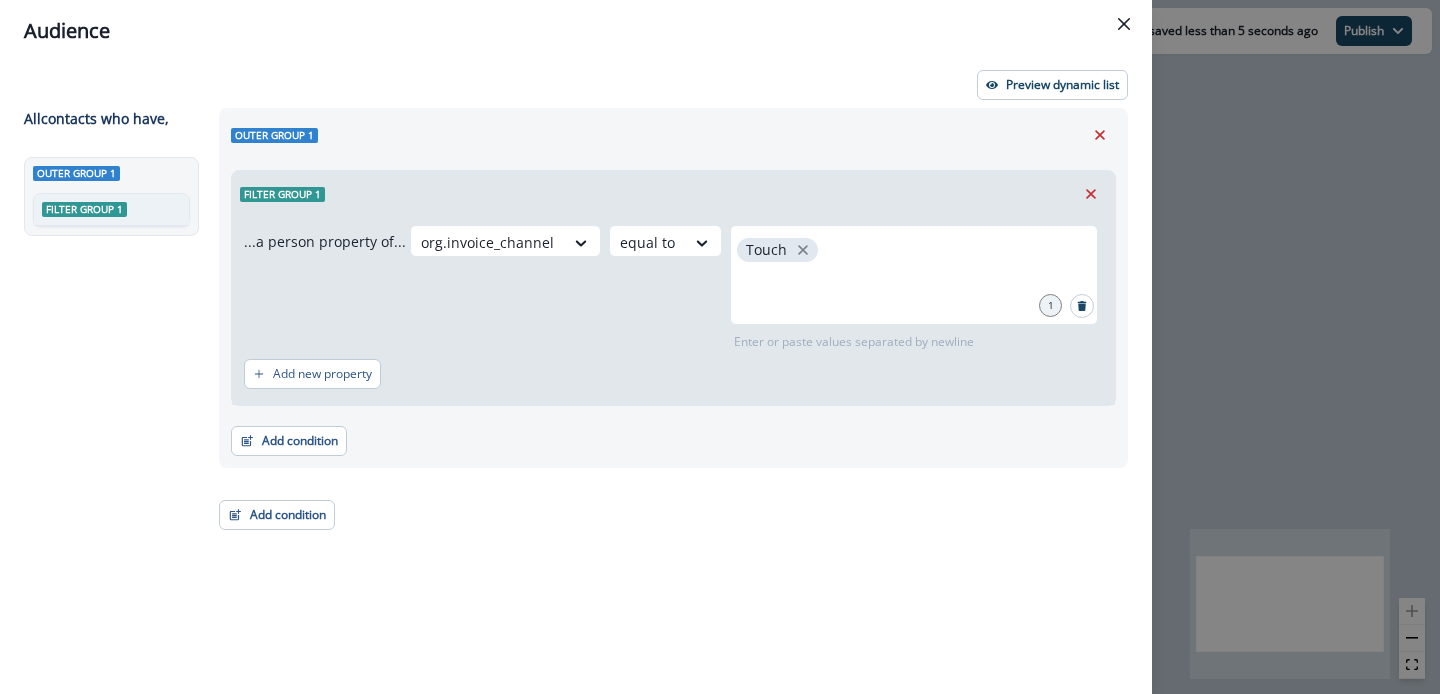 click on "org.invoice_channel equal to Touch 1 Enter or paste values separated by newline" at bounding box center [756, 288] 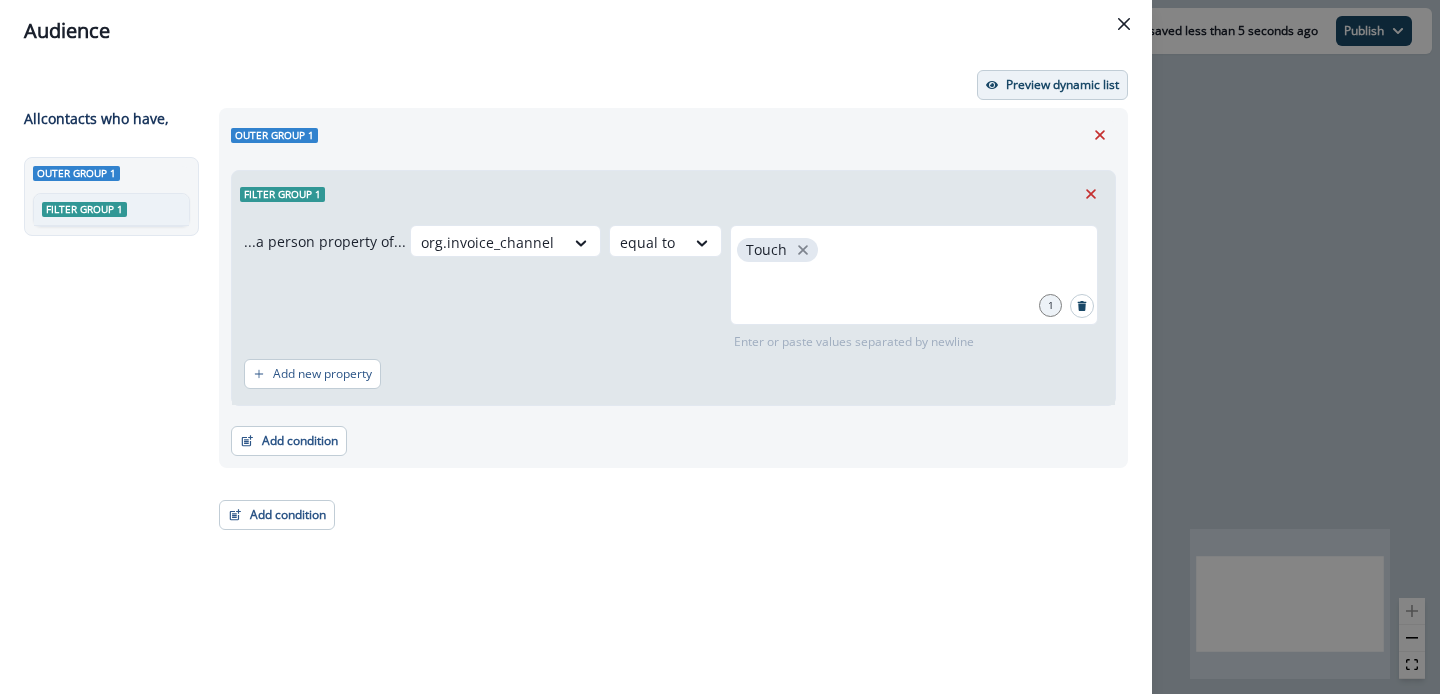 click on "Preview dynamic list" at bounding box center [1062, 85] 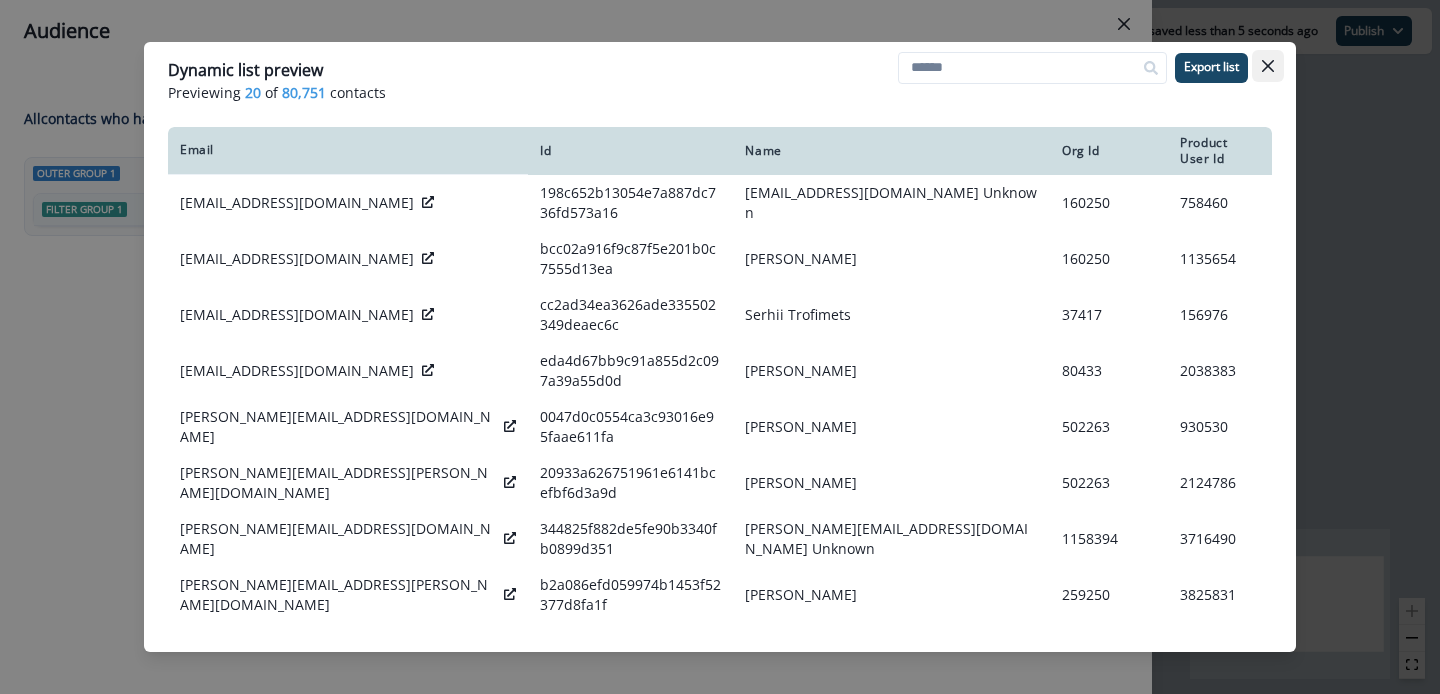 click at bounding box center (1268, 66) 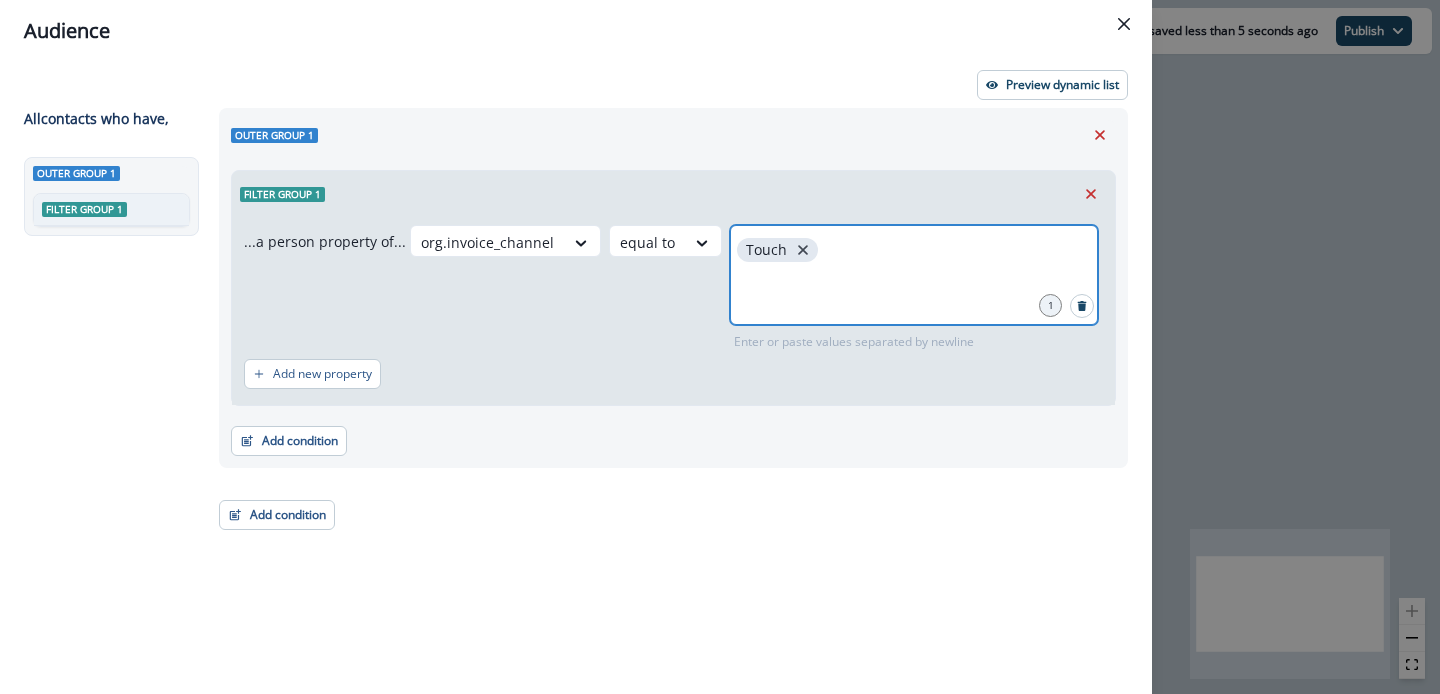 click 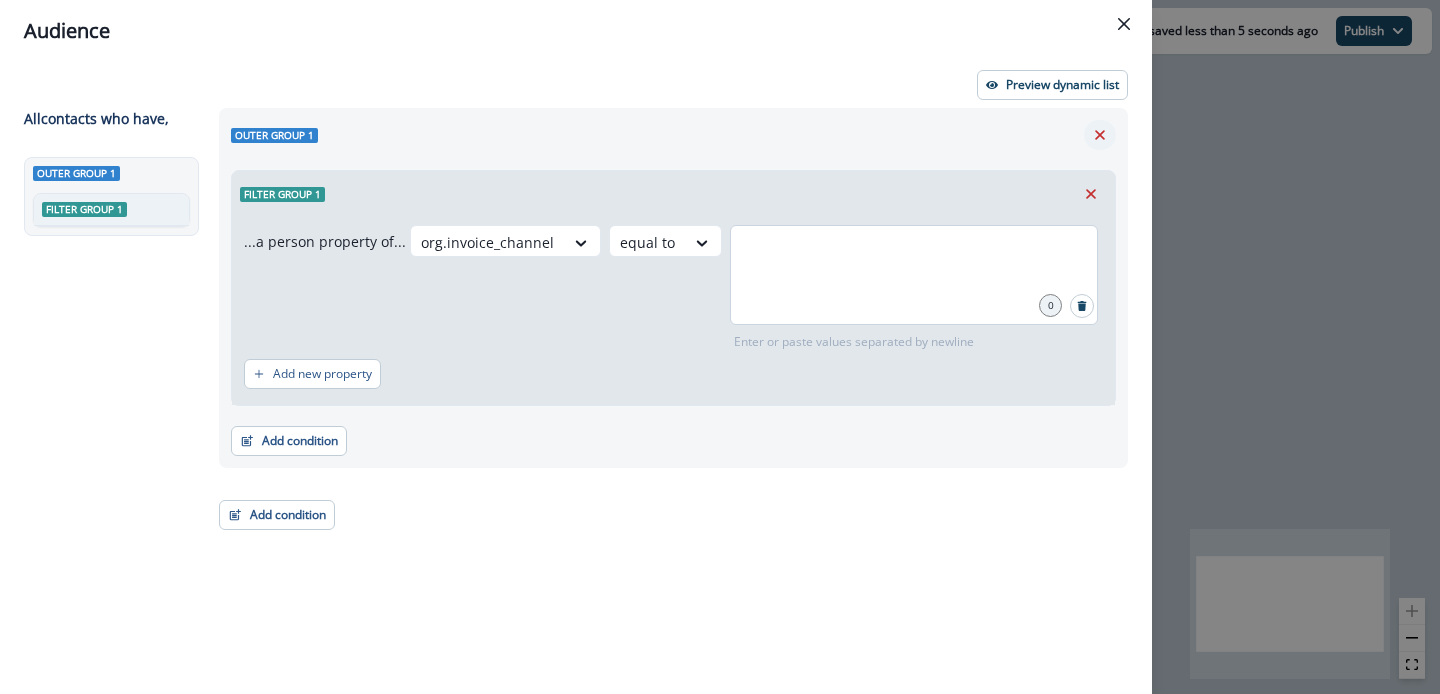 click 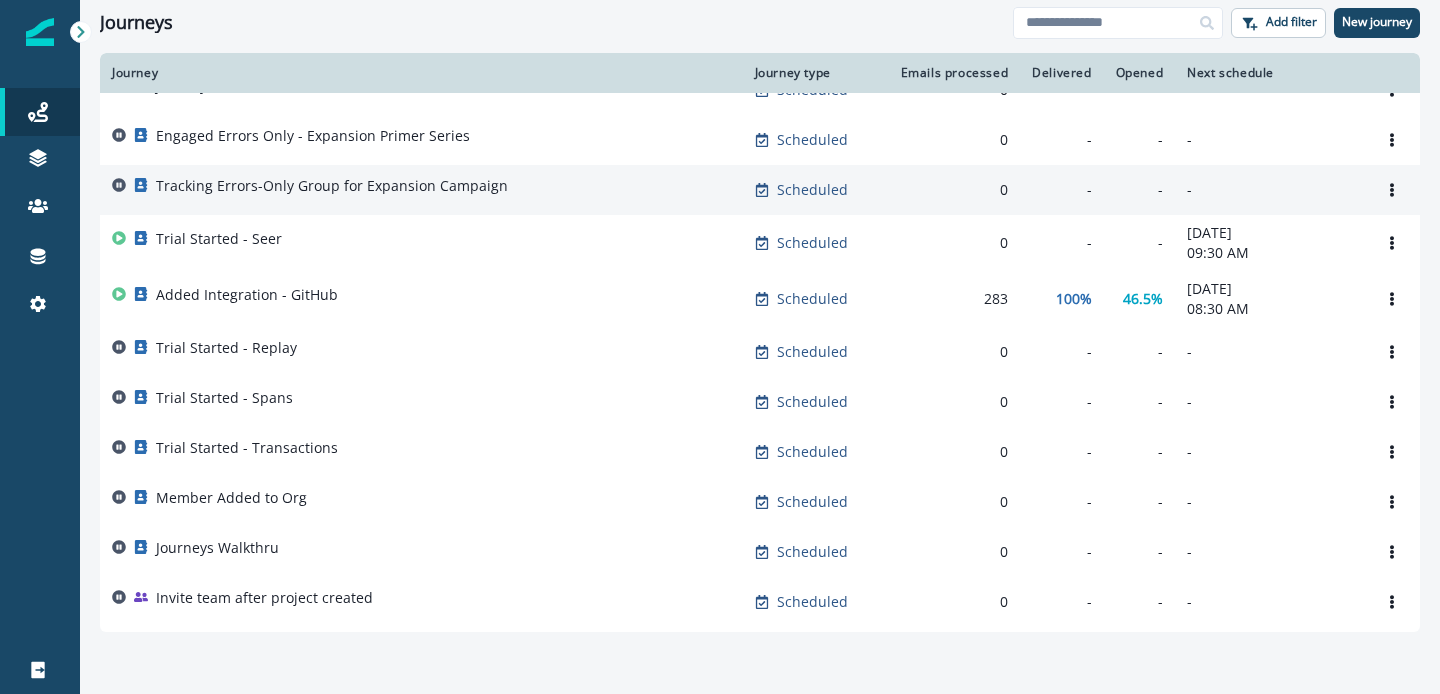 scroll, scrollTop: 0, scrollLeft: 0, axis: both 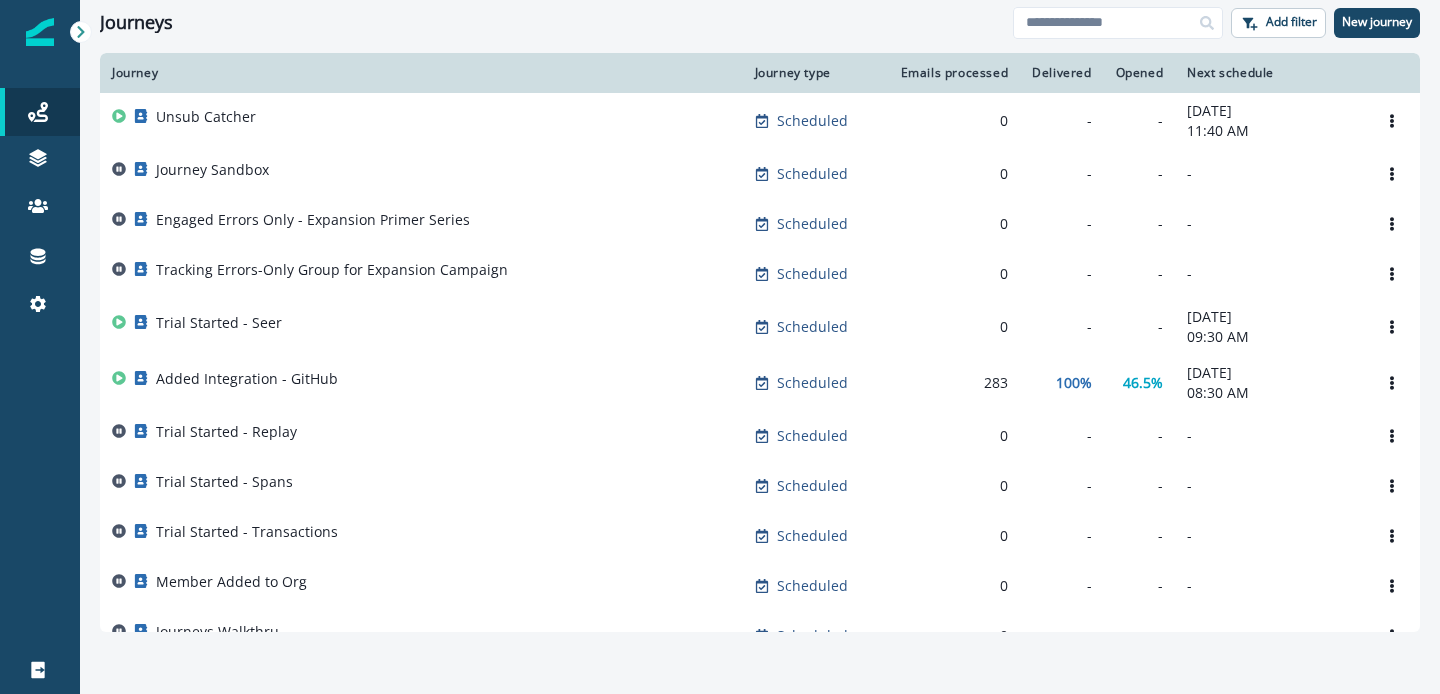 click on "Journeys" at bounding box center [556, 23] 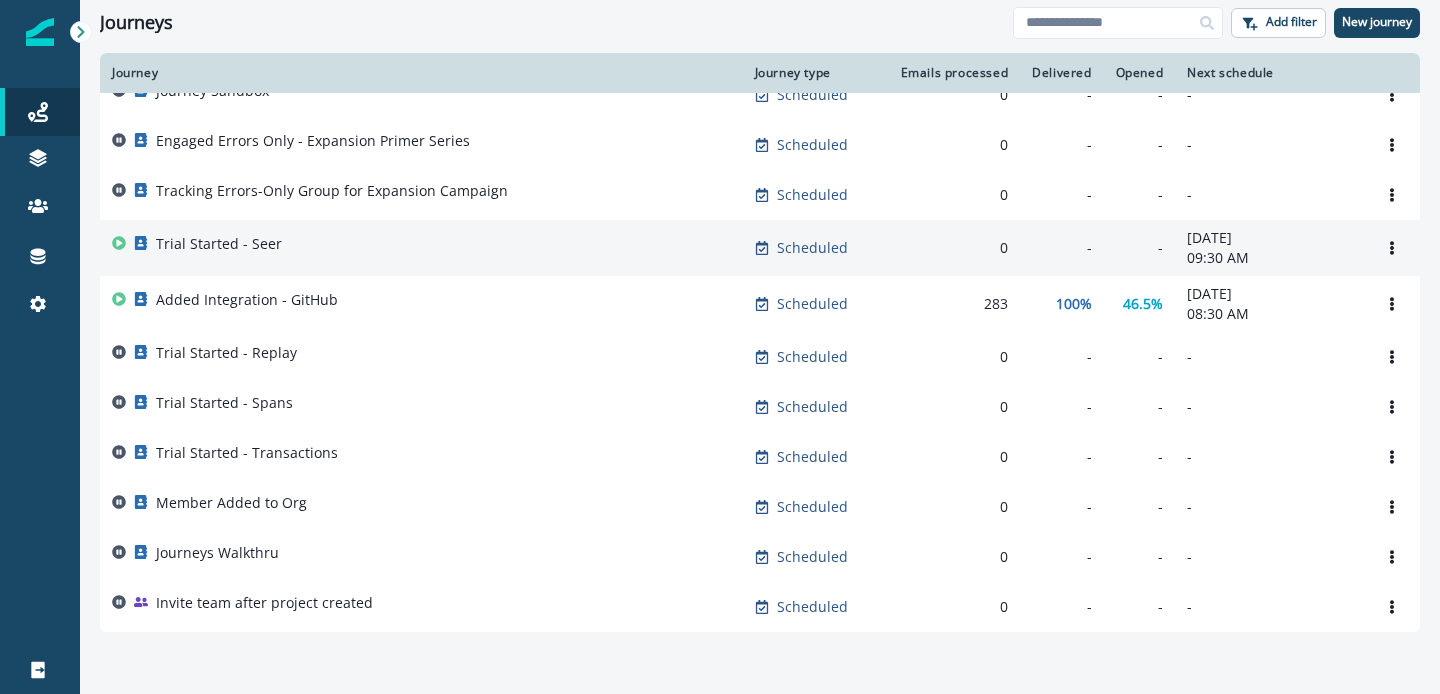 scroll, scrollTop: 114, scrollLeft: 0, axis: vertical 